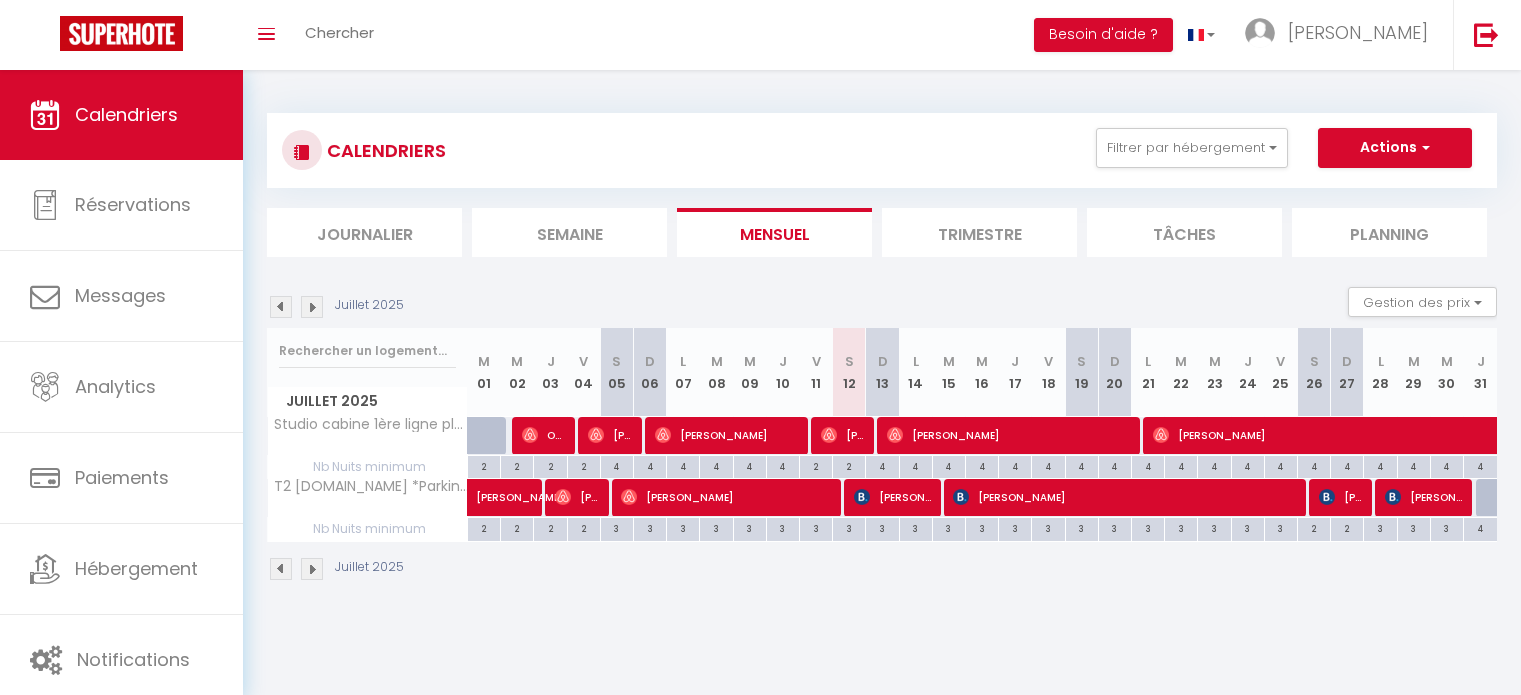 scroll, scrollTop: 0, scrollLeft: 0, axis: both 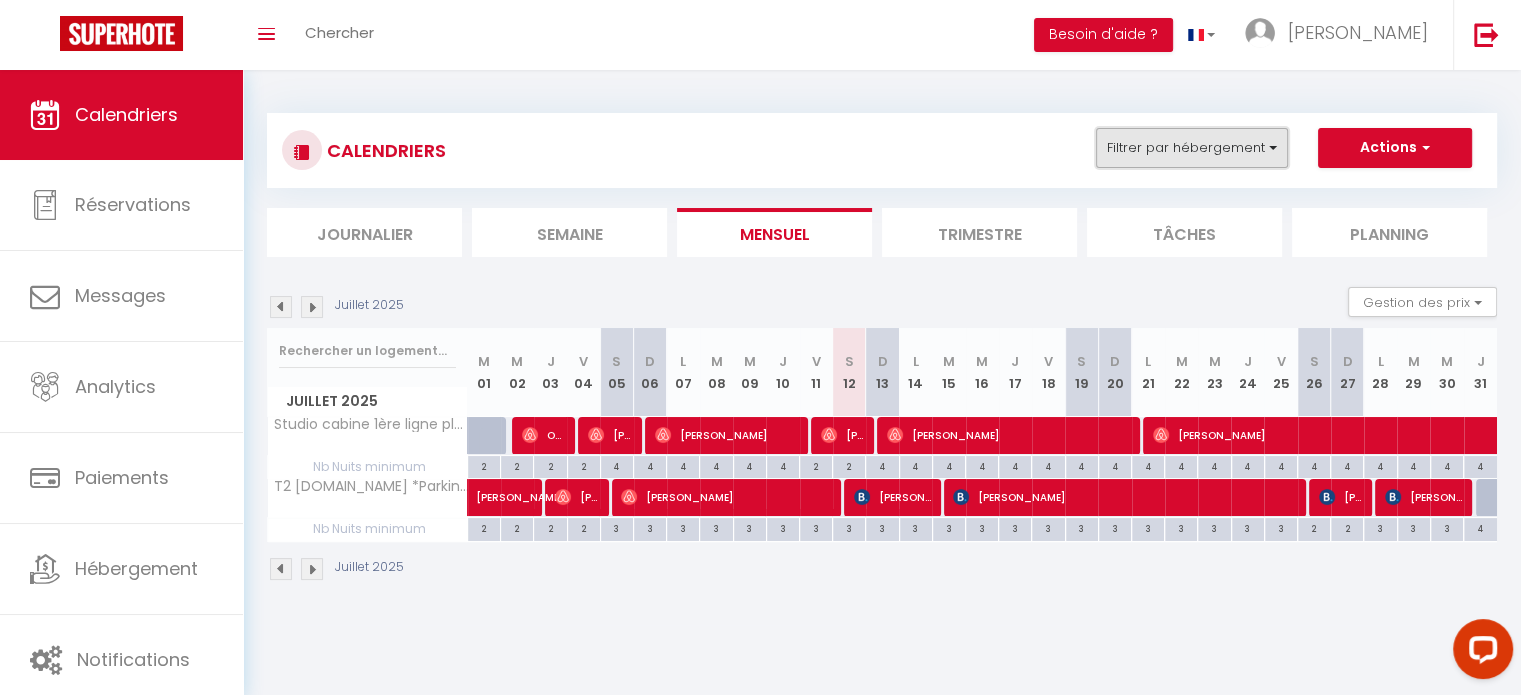 click on "Filtrer par hébergement" at bounding box center (1192, 148) 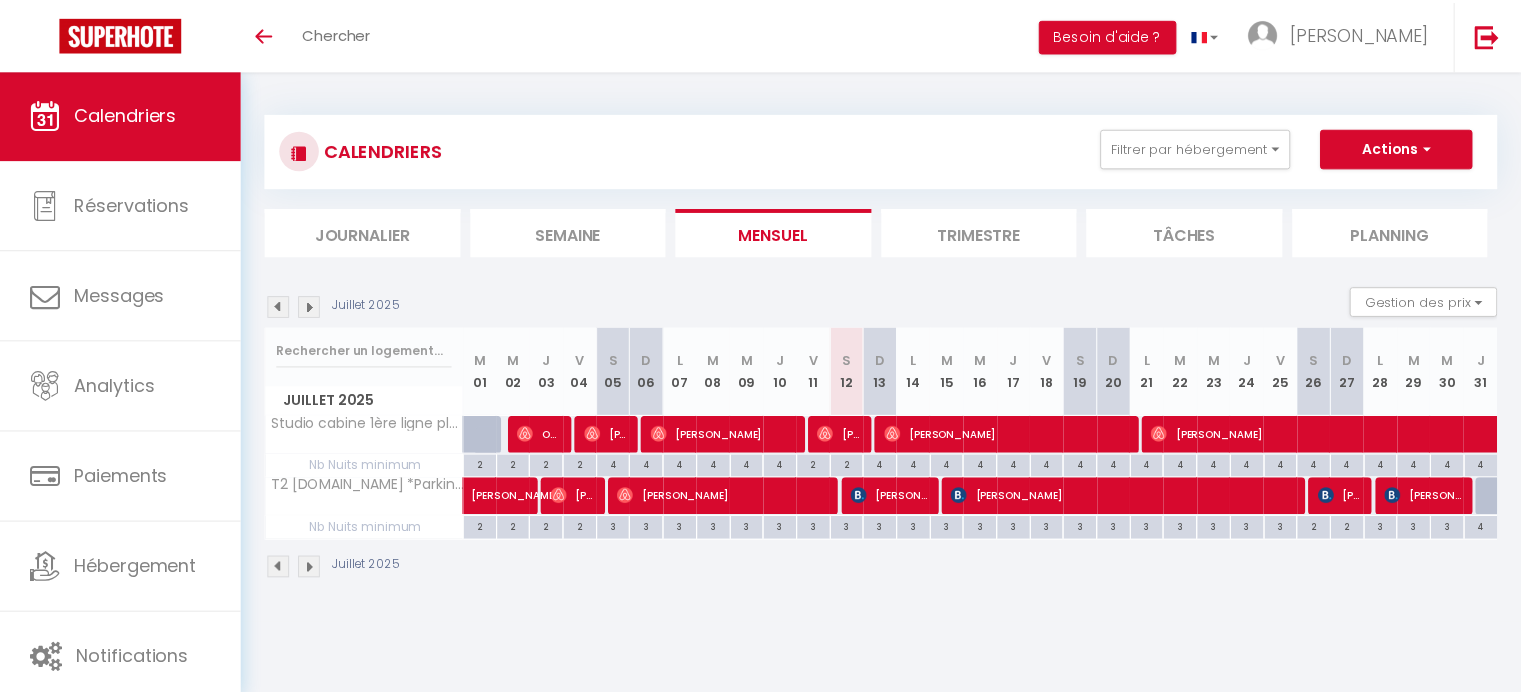 scroll, scrollTop: 0, scrollLeft: 0, axis: both 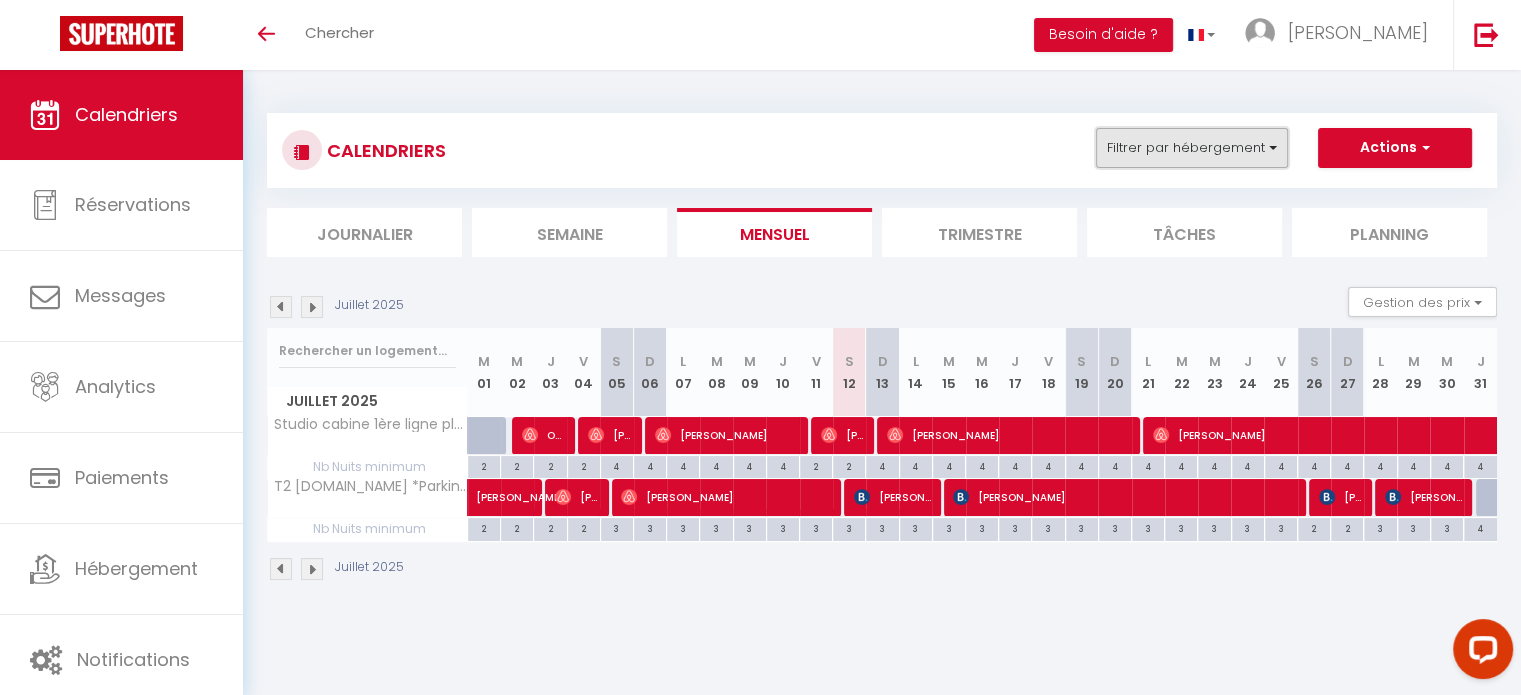 click on "Filtrer par hébergement" at bounding box center [1192, 148] 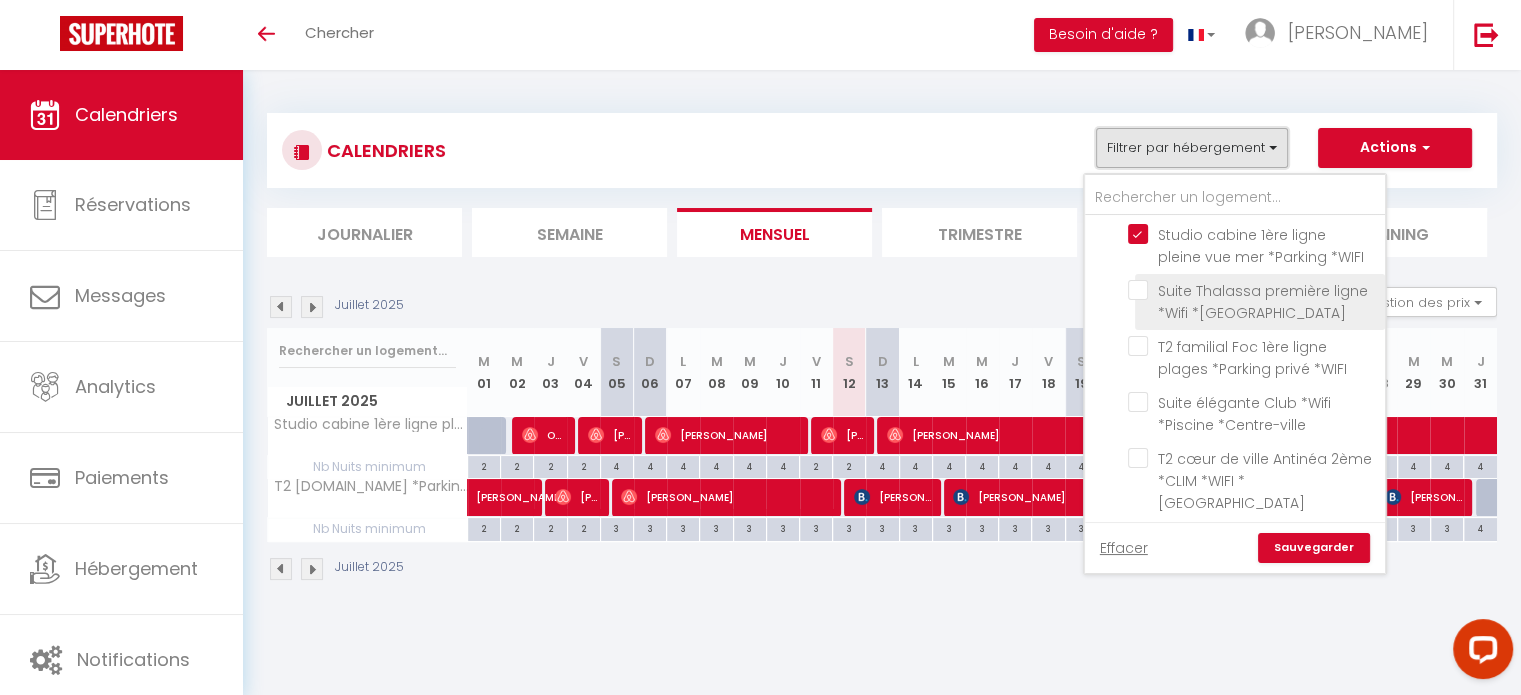 scroll, scrollTop: 100, scrollLeft: 0, axis: vertical 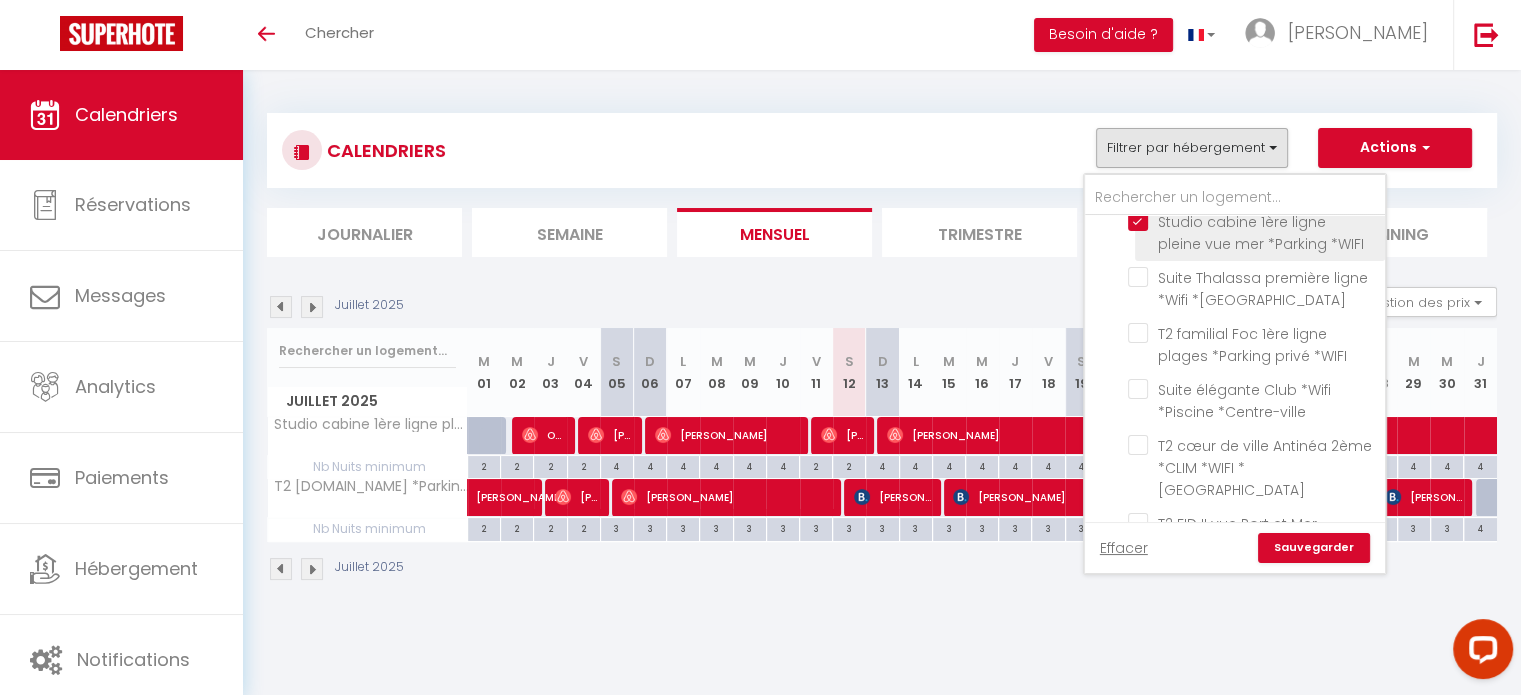 click on "Studio cabine 1ère ligne pleine vue mer *Parking *WIFI" at bounding box center (1253, 221) 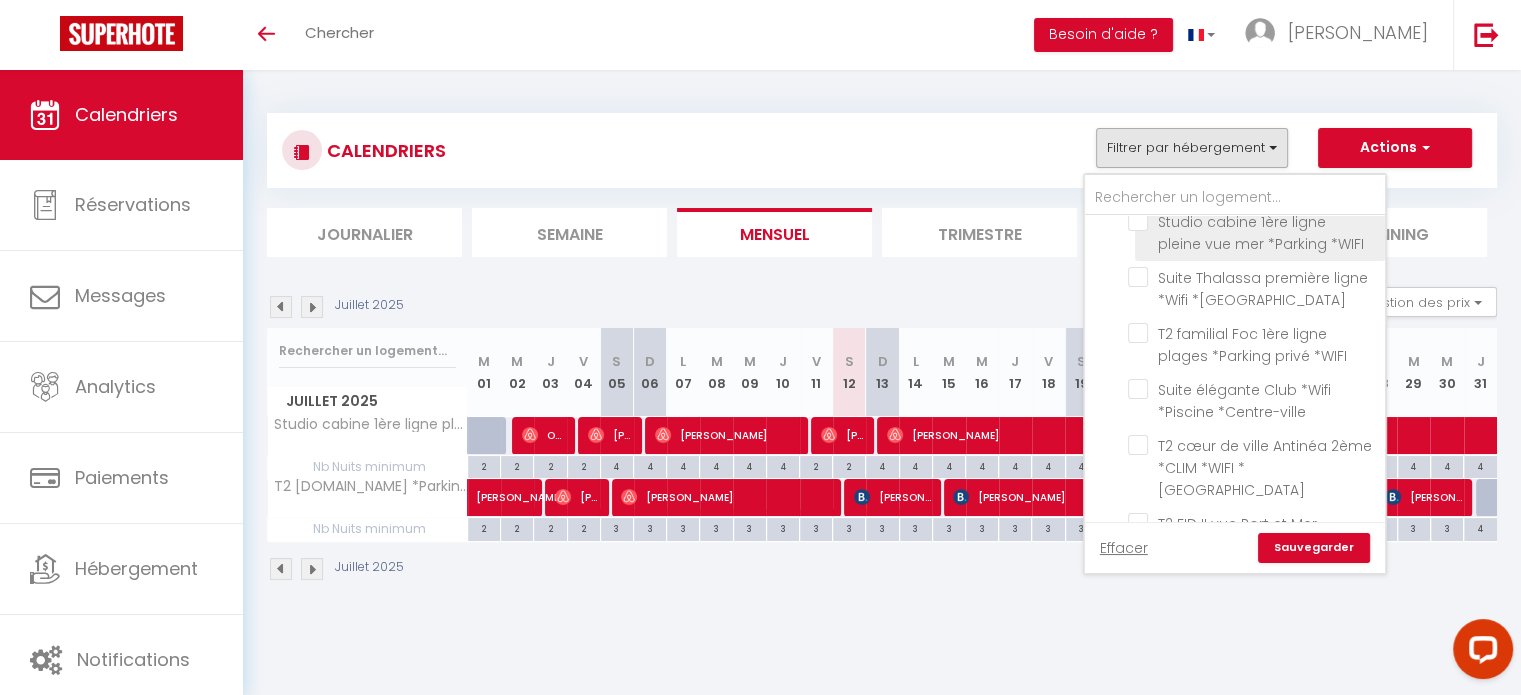 checkbox on "false" 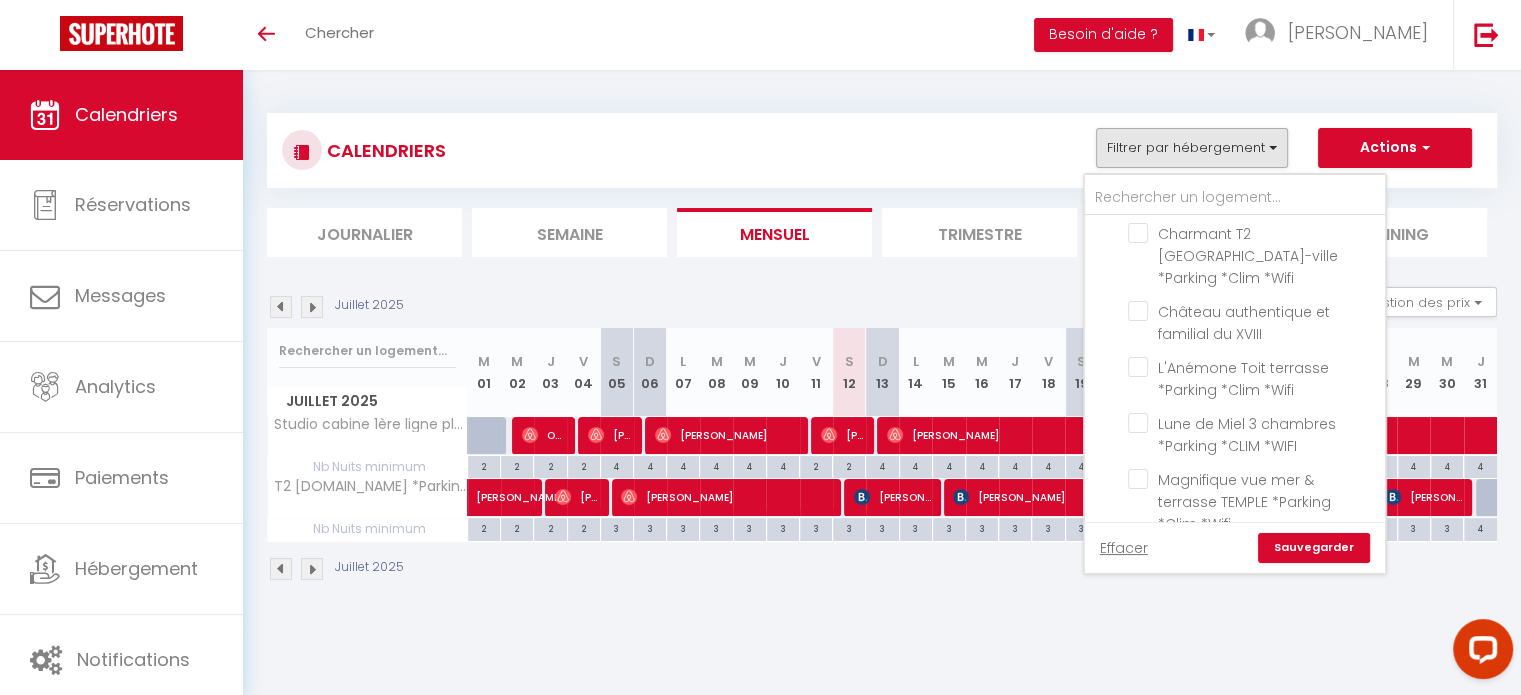 scroll, scrollTop: 1692, scrollLeft: 0, axis: vertical 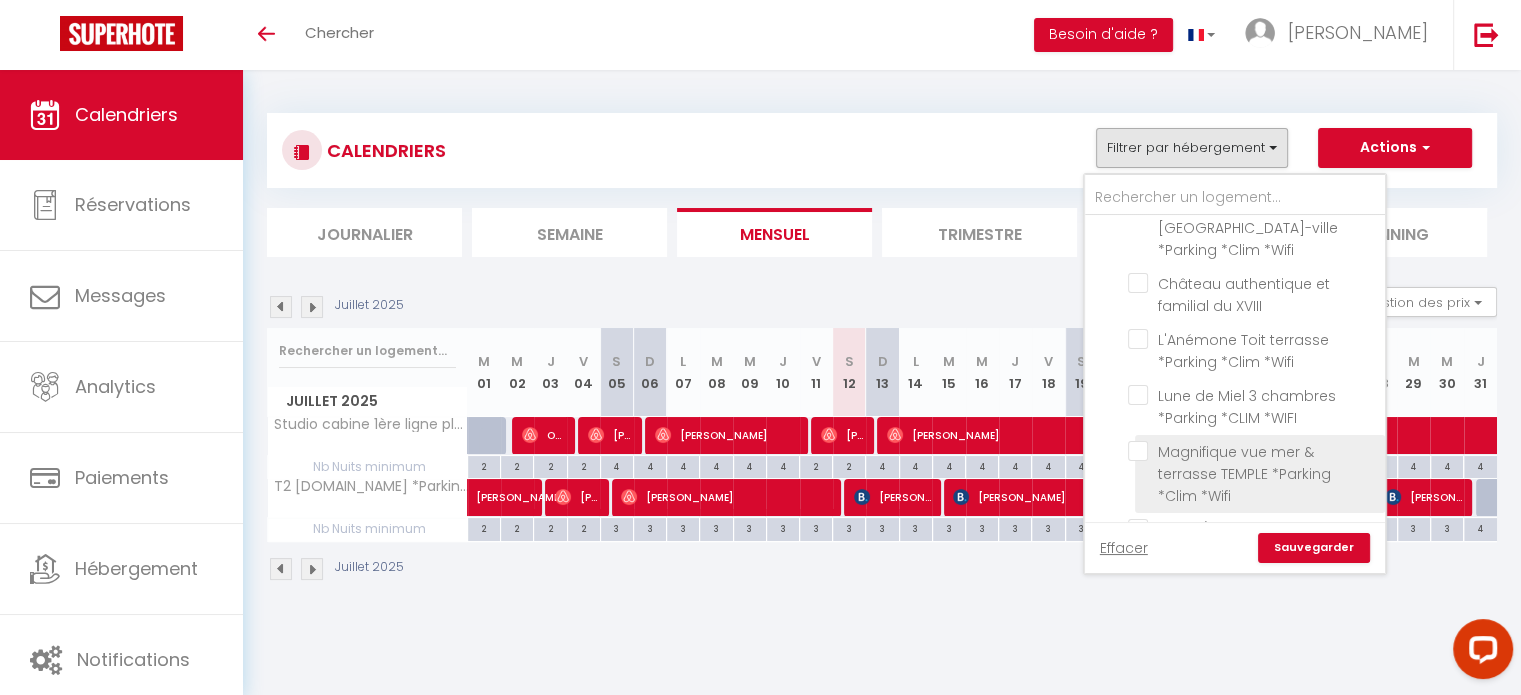 click on "Magnifique vue mer & terrasse TEMPLE *Parking *Clim *Wifi" at bounding box center (1253, 451) 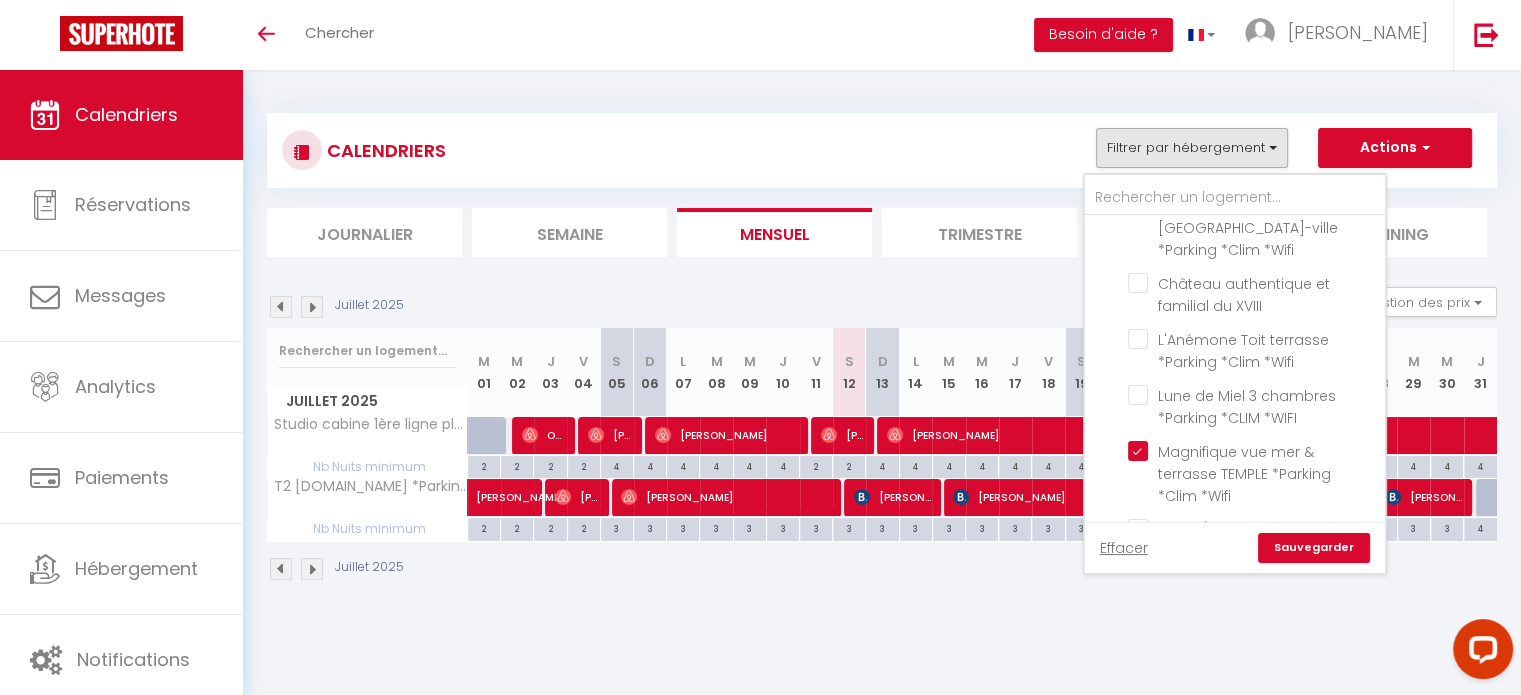 checkbox on "false" 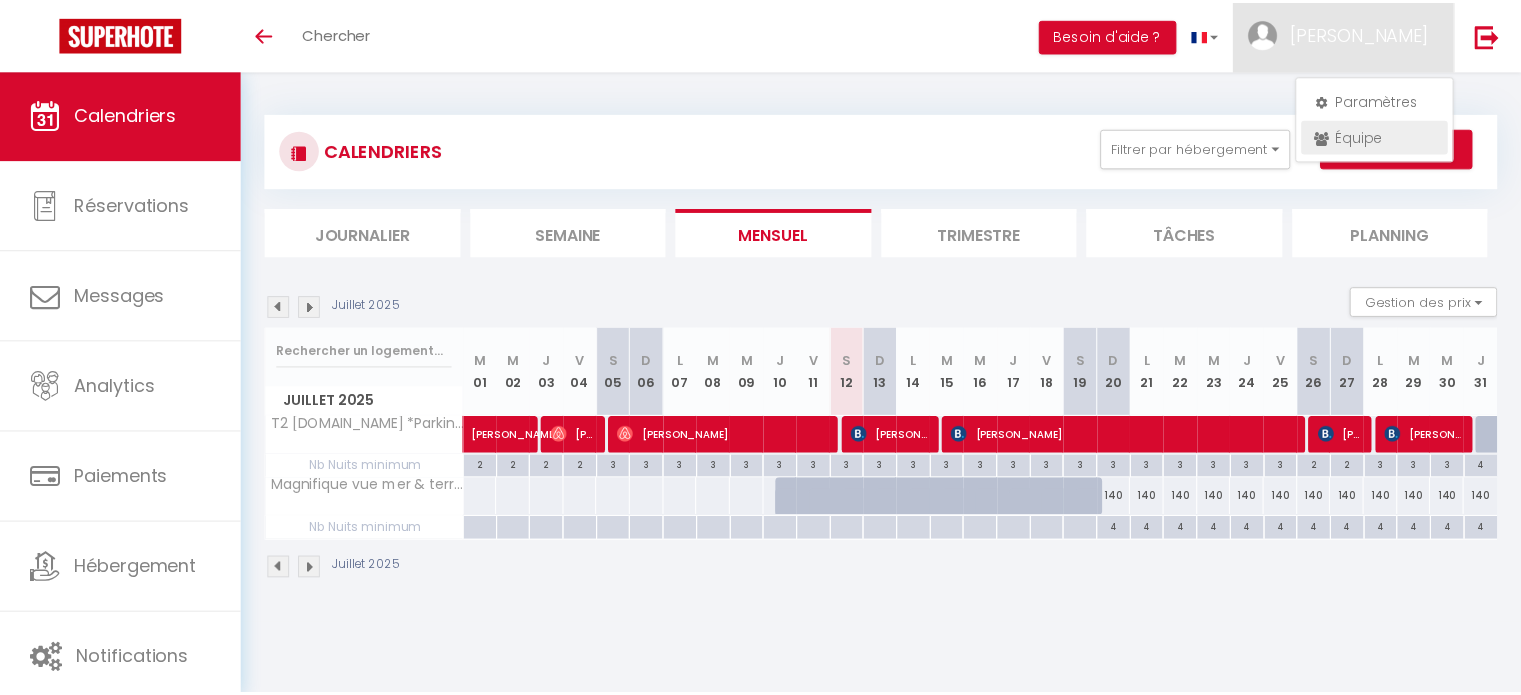 scroll, scrollTop: 0, scrollLeft: 0, axis: both 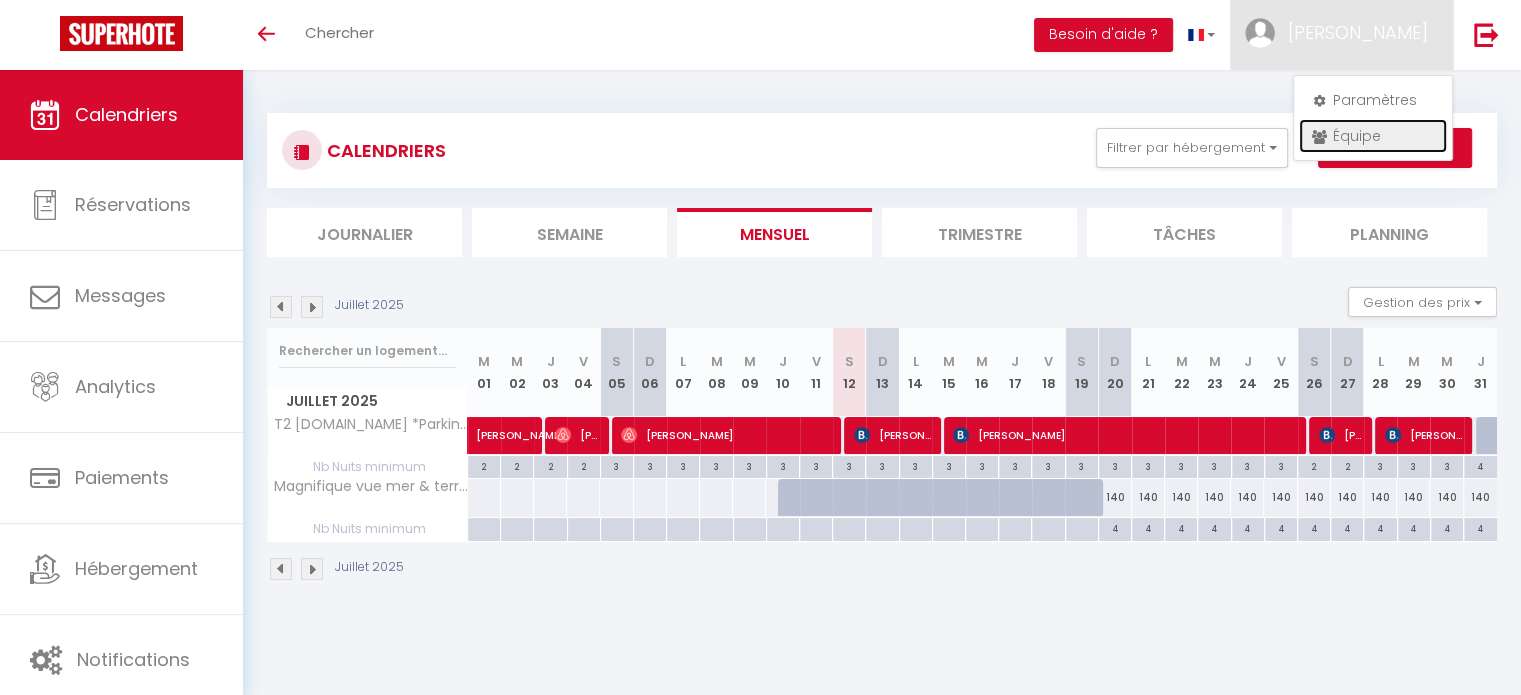 click on "Équipe" at bounding box center (1373, 136) 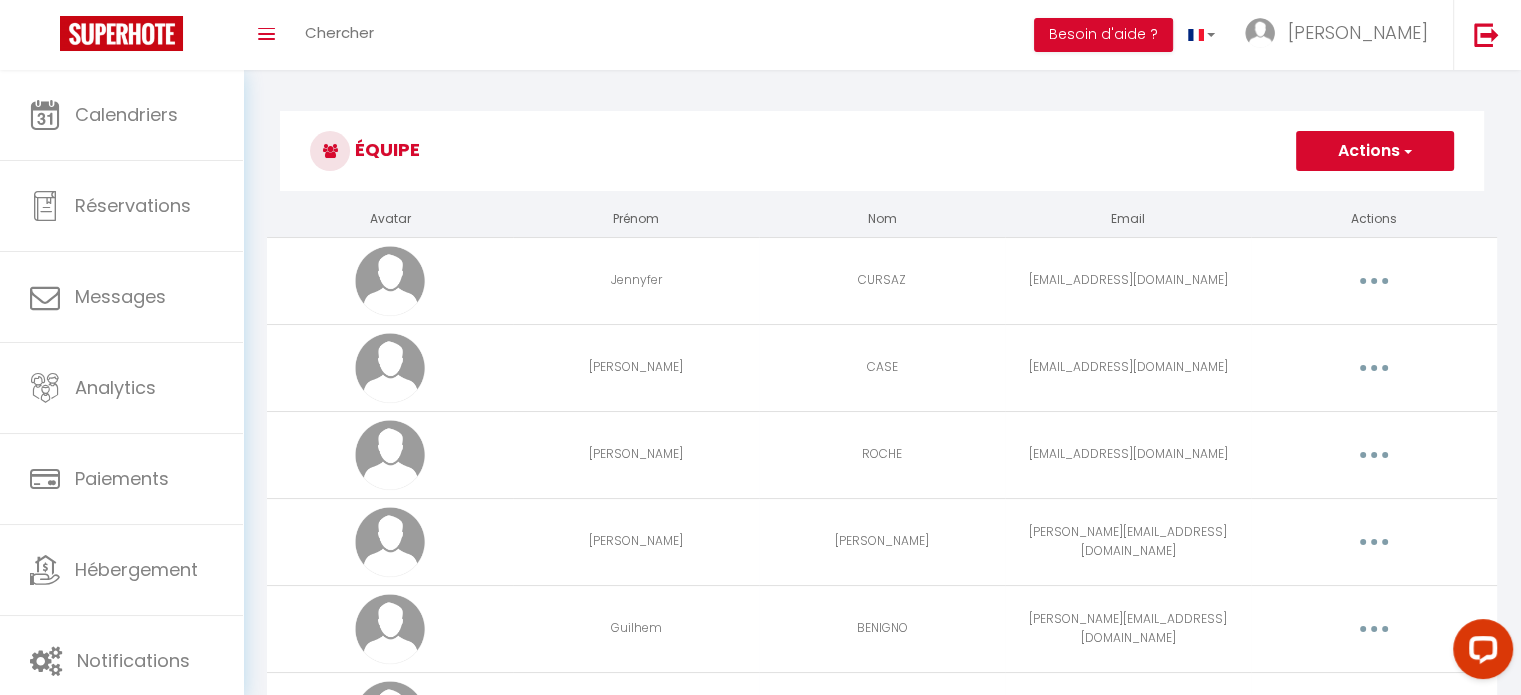 scroll, scrollTop: 0, scrollLeft: 0, axis: both 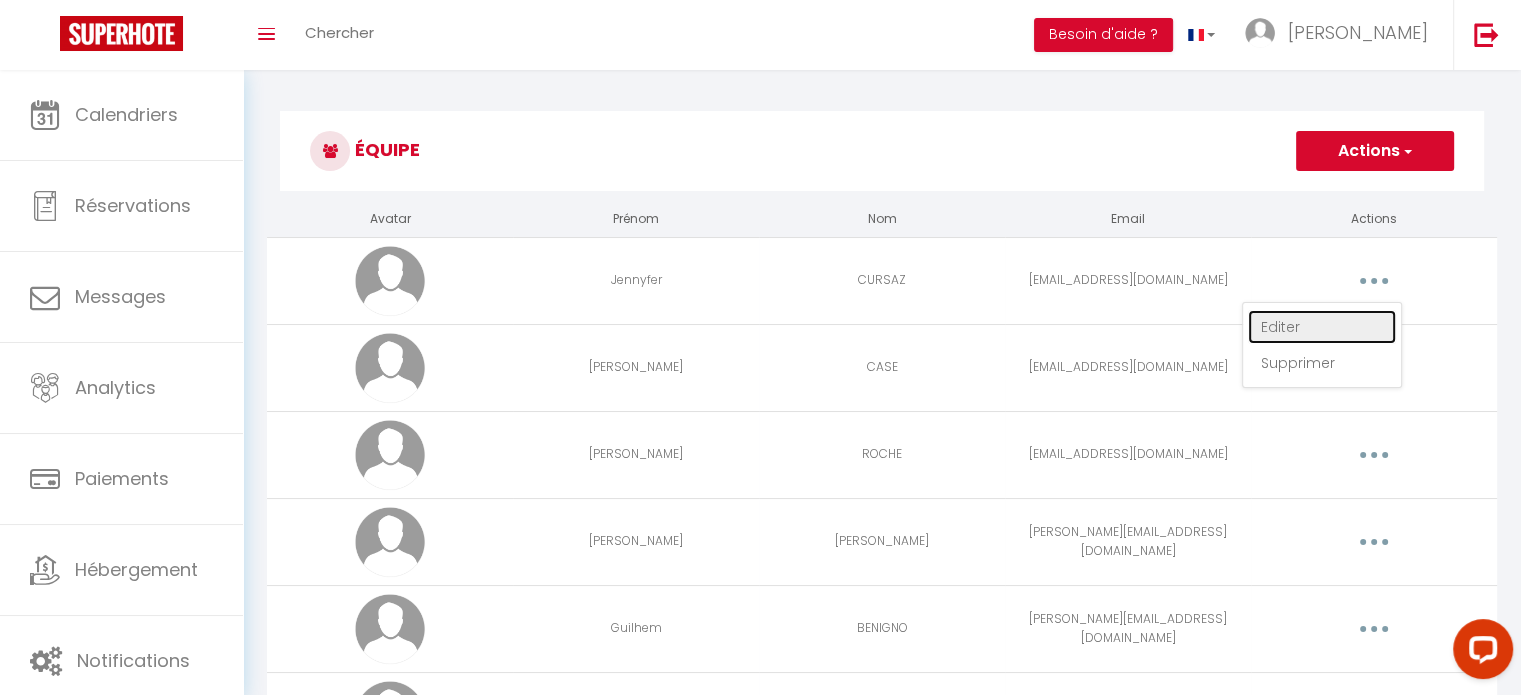 click on "Editer" at bounding box center [1322, 327] 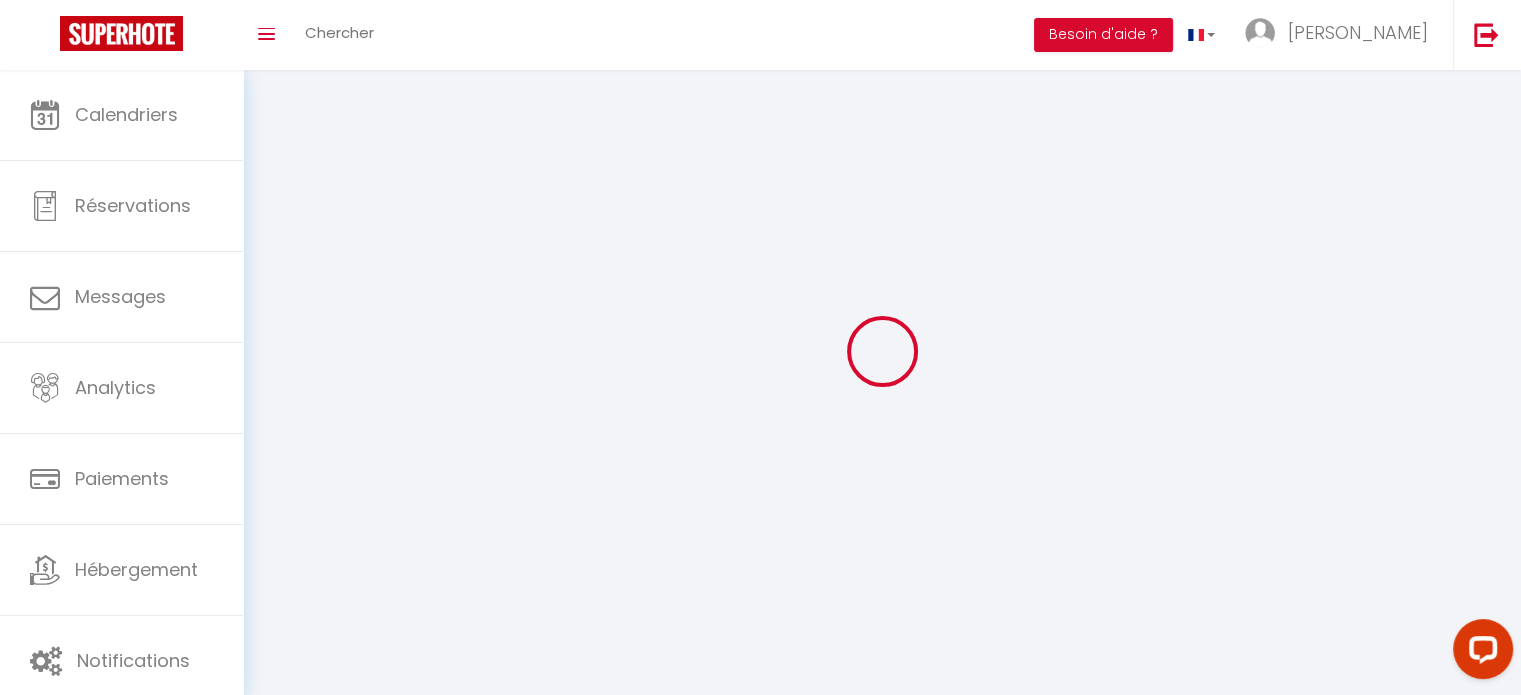 type on "Jennyfer" 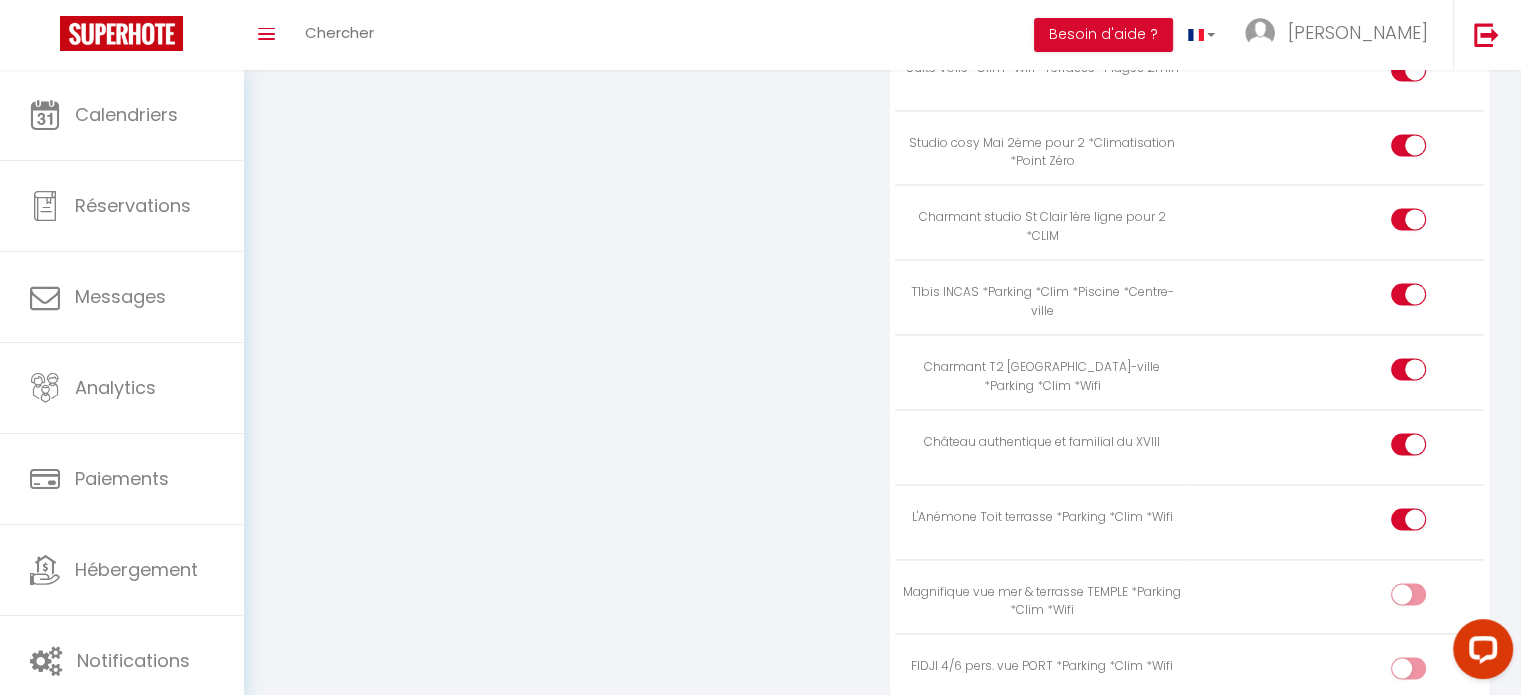 scroll, scrollTop: 3082, scrollLeft: 0, axis: vertical 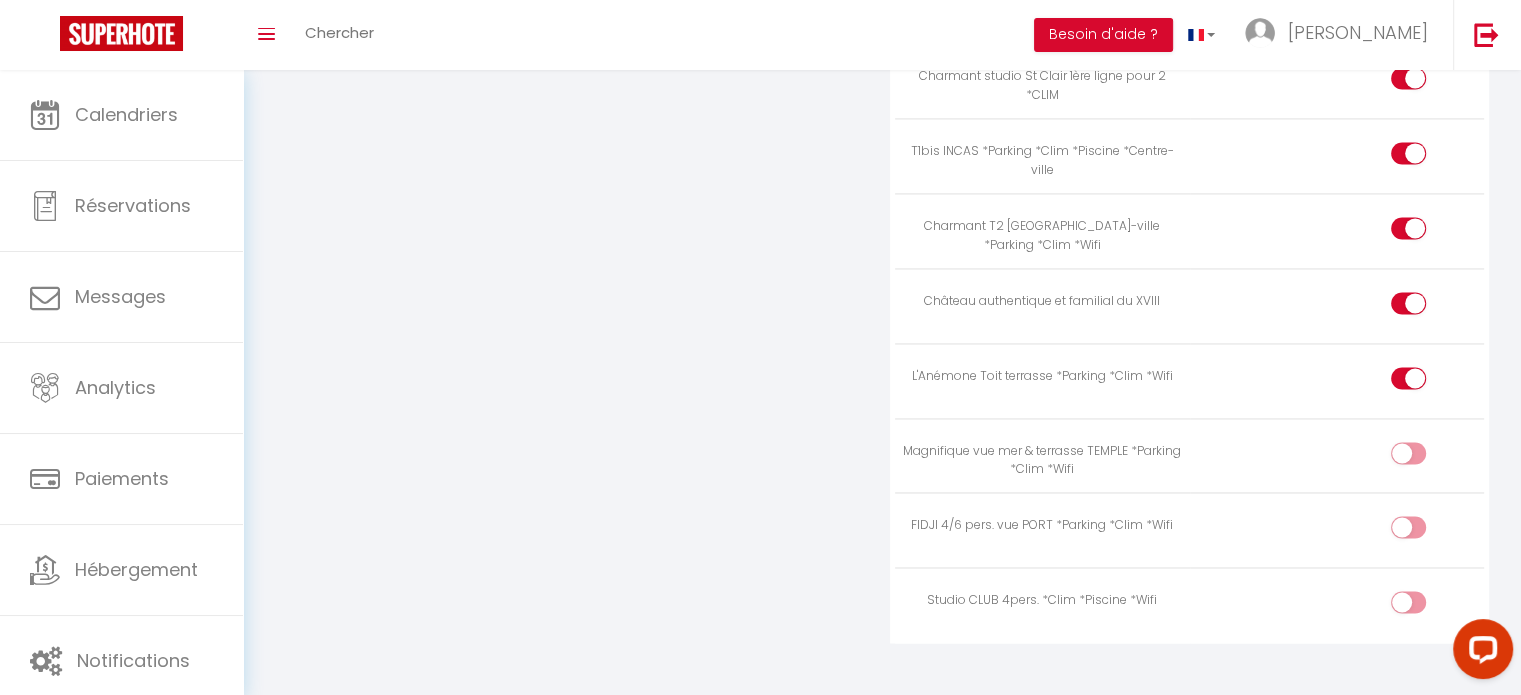 drag, startPoint x: 1531, startPoint y: 399, endPoint x: 20, endPoint y: 19, distance: 1558.0504 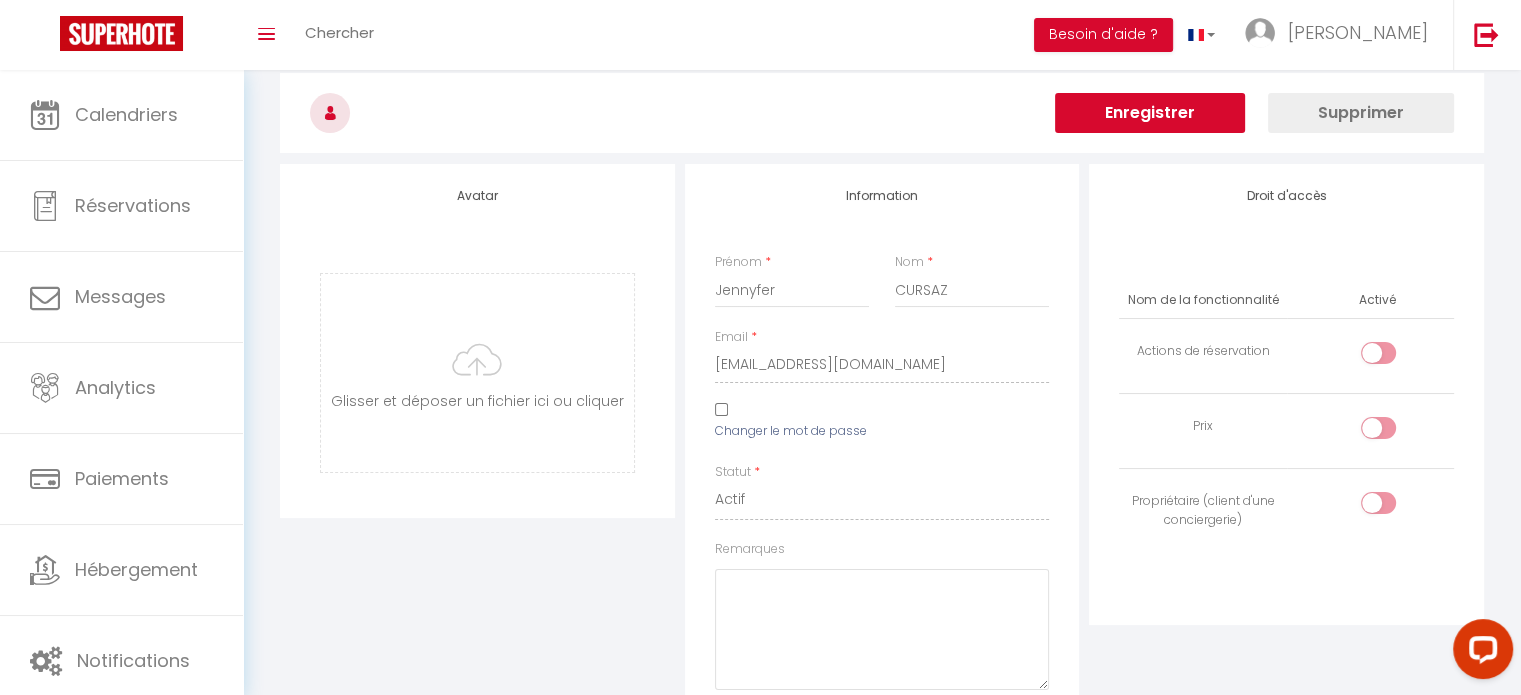 scroll, scrollTop: 0, scrollLeft: 0, axis: both 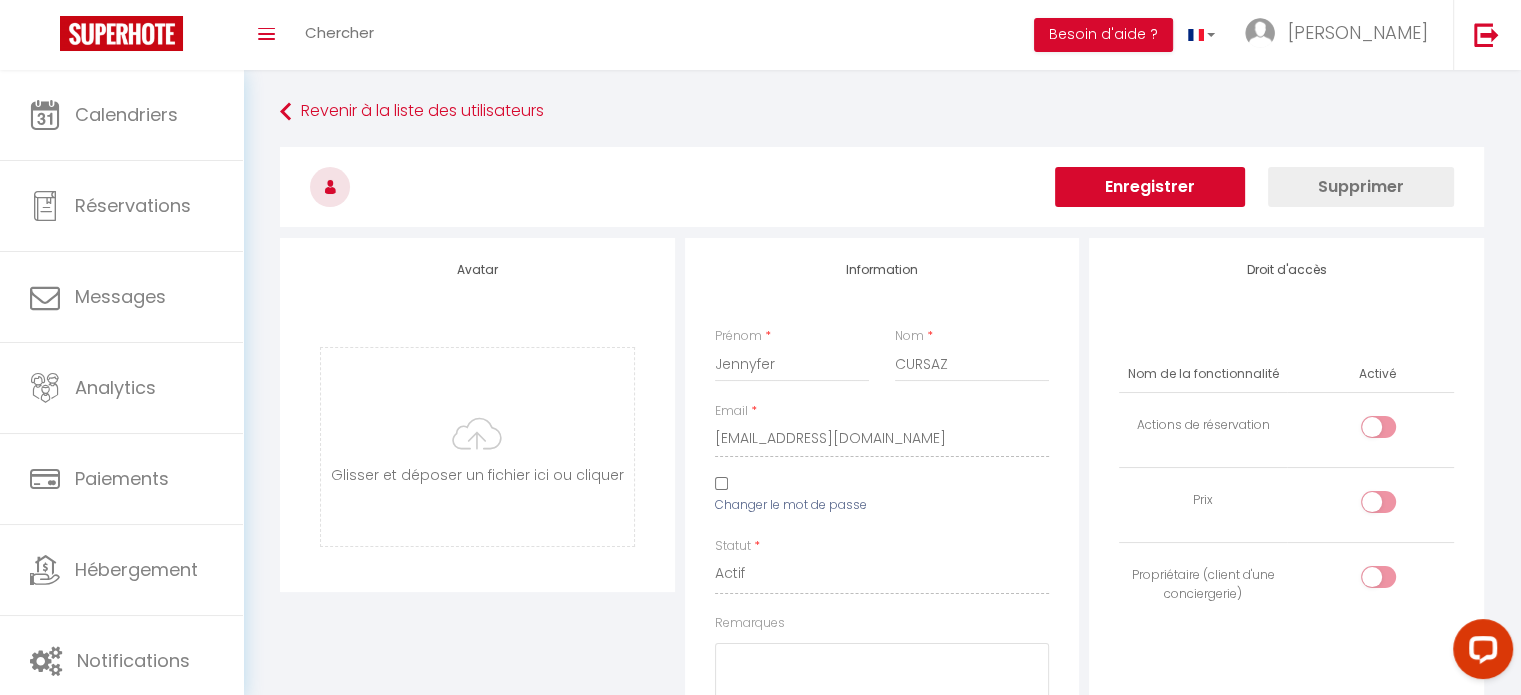 click on "Enregistrer" at bounding box center (1150, 187) 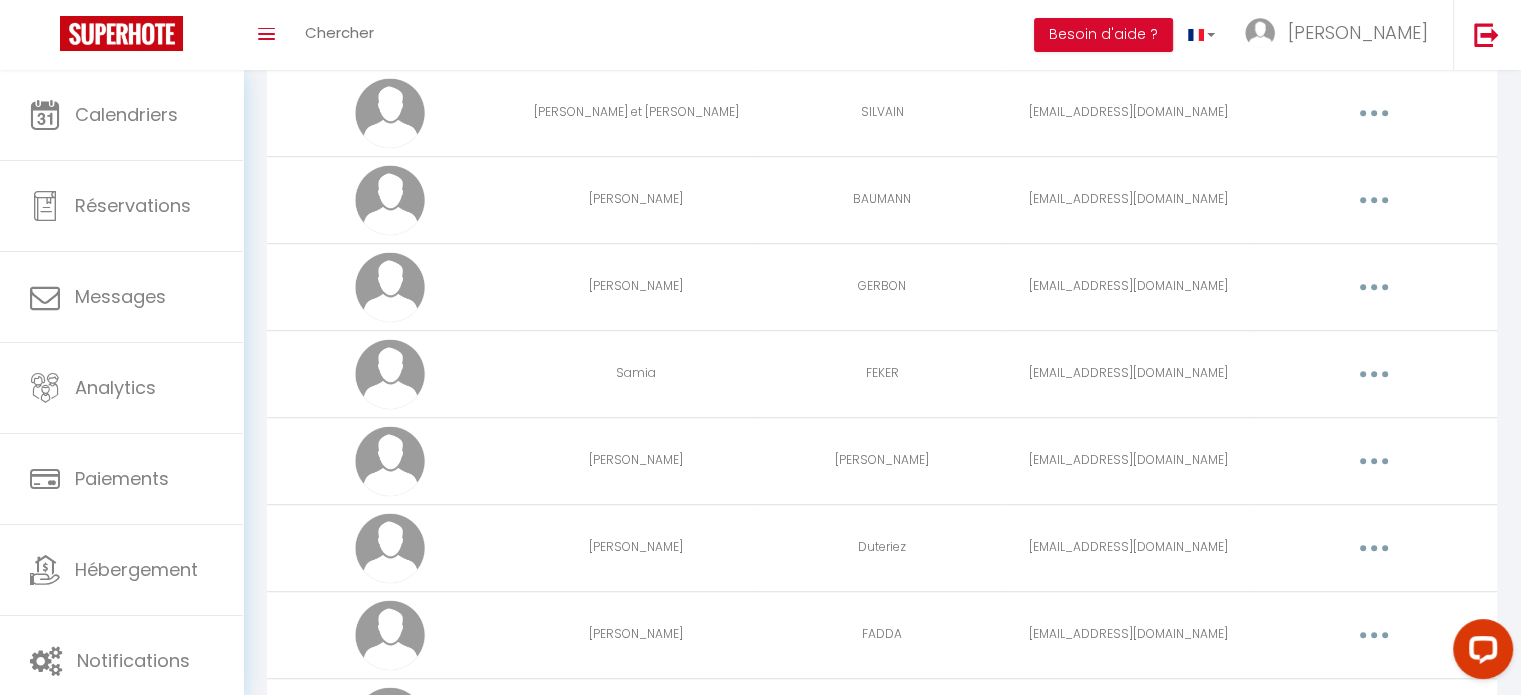 scroll, scrollTop: 1210, scrollLeft: 0, axis: vertical 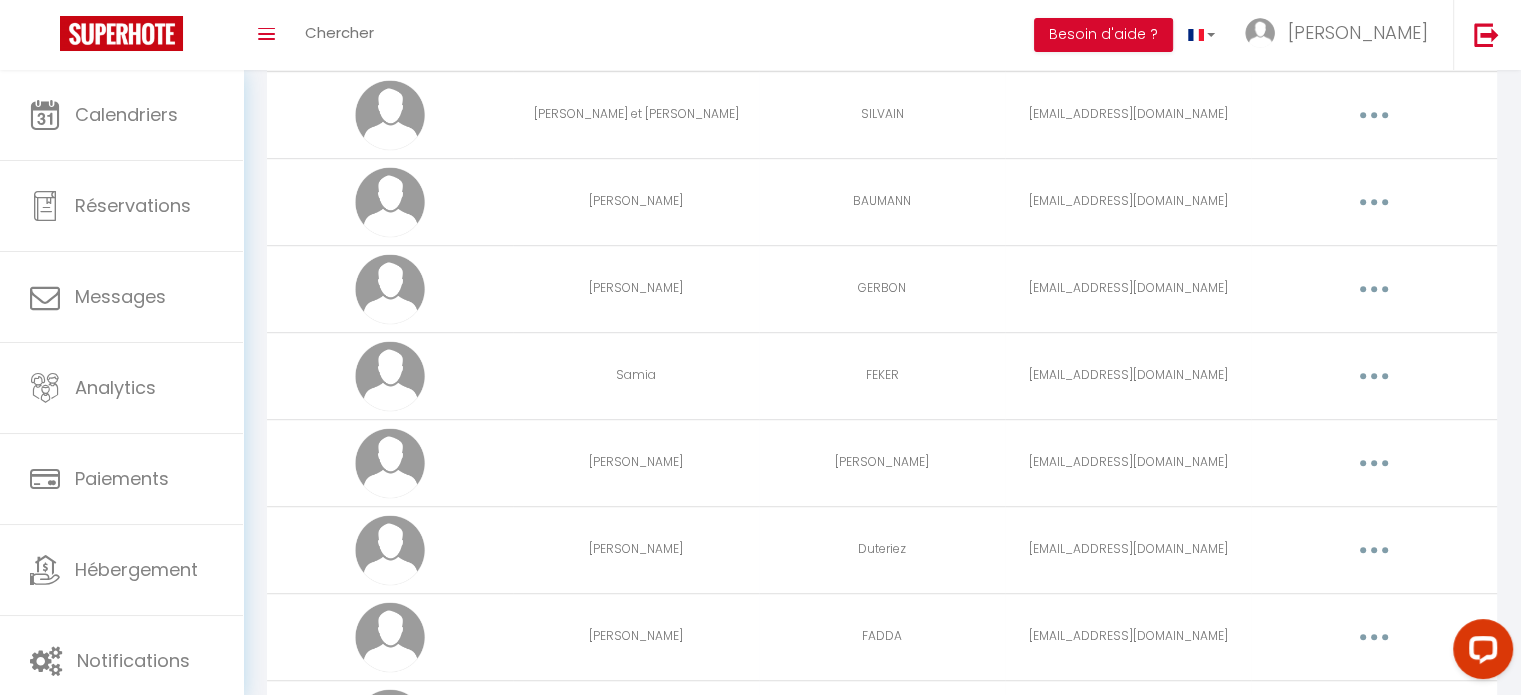 click at bounding box center (1374, 376) 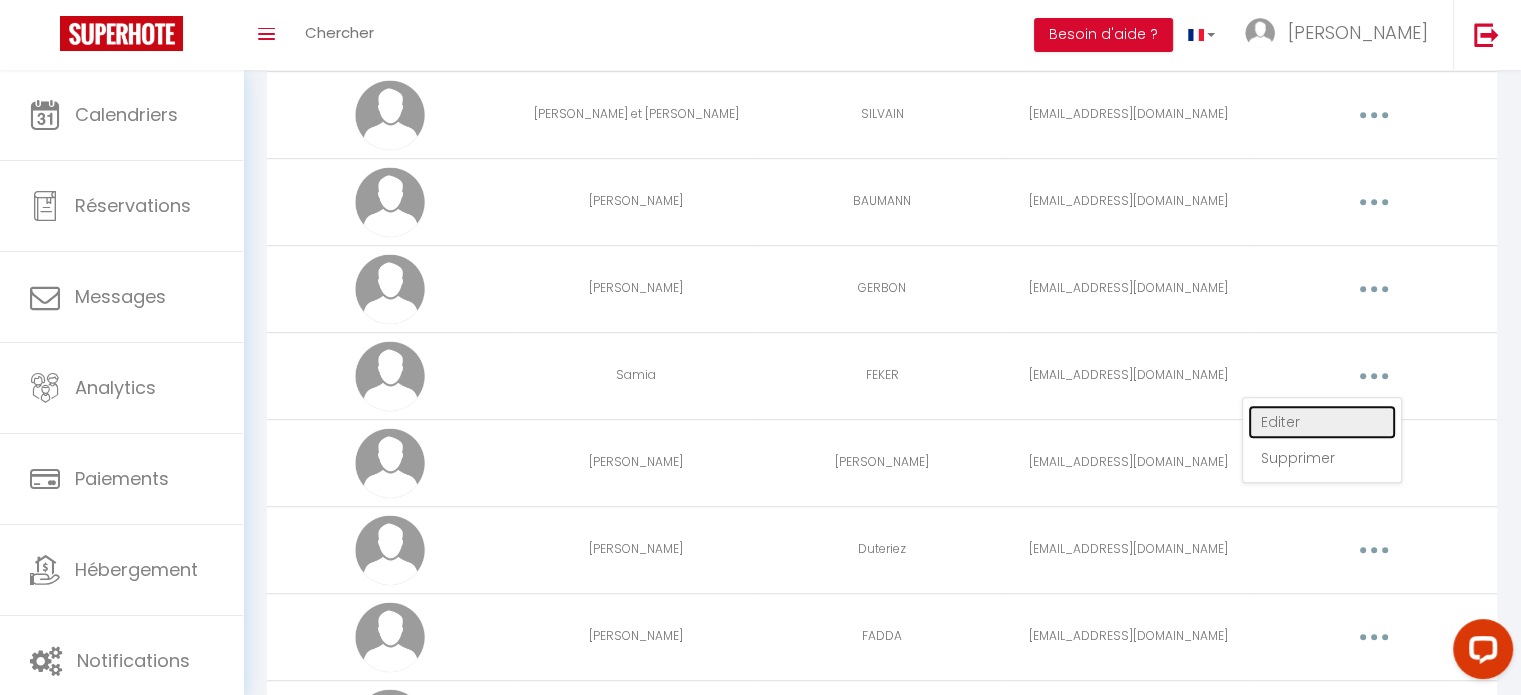click on "Editer" at bounding box center (1322, 422) 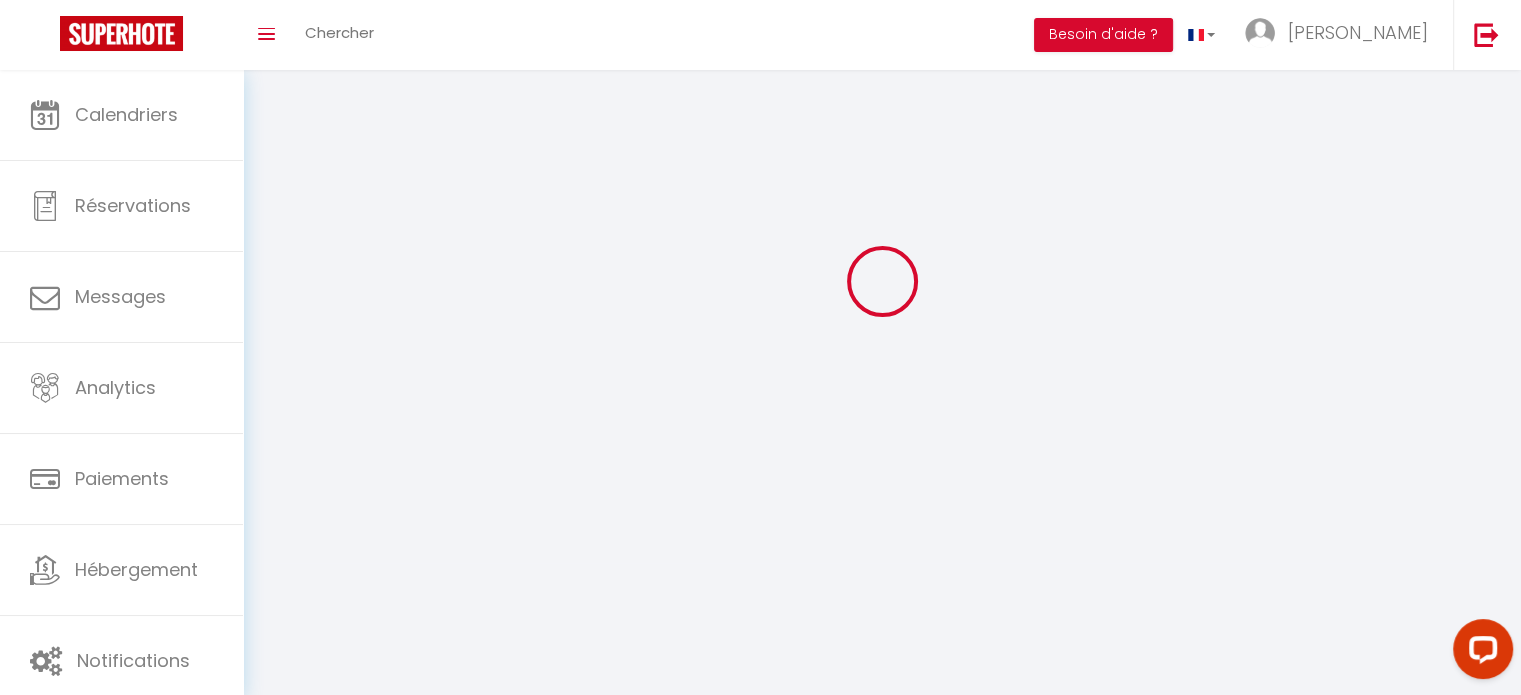 type on "Samia" 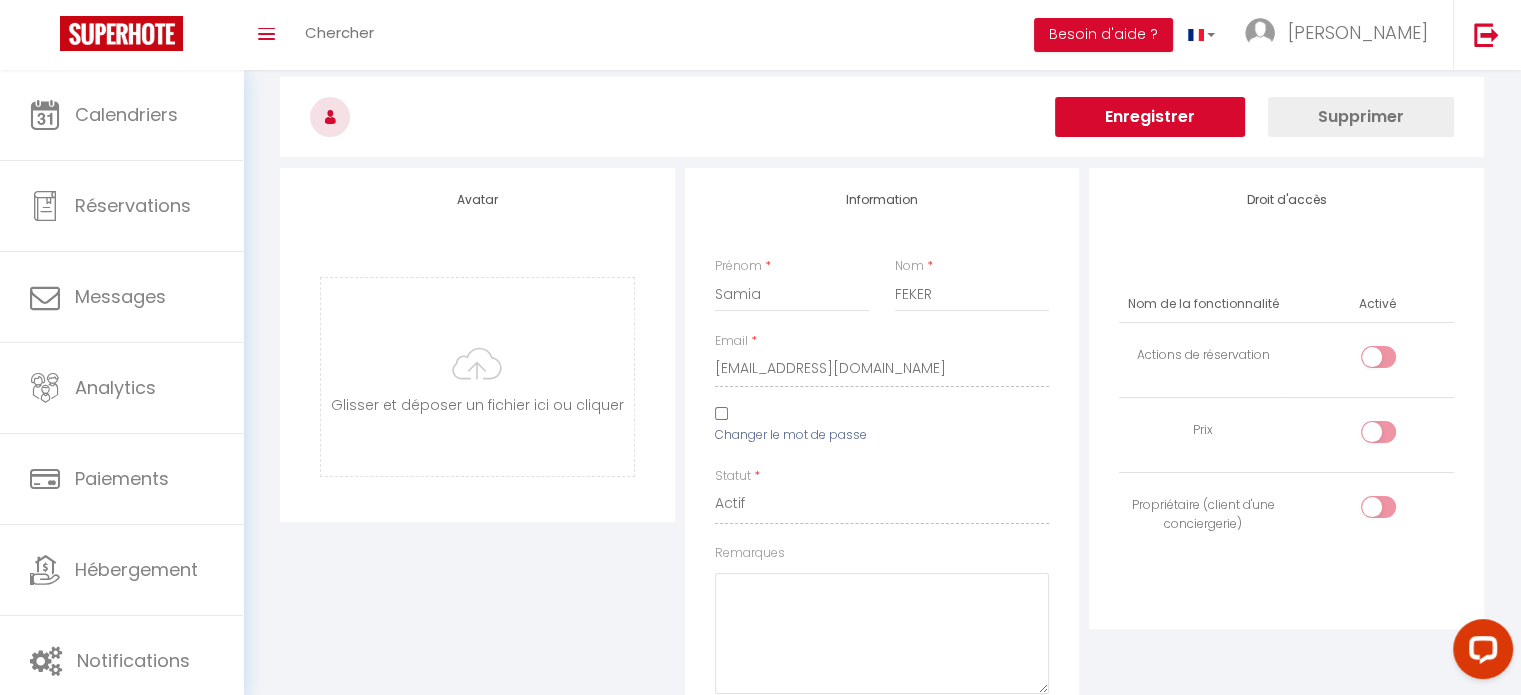 scroll, scrollTop: 3082, scrollLeft: 0, axis: vertical 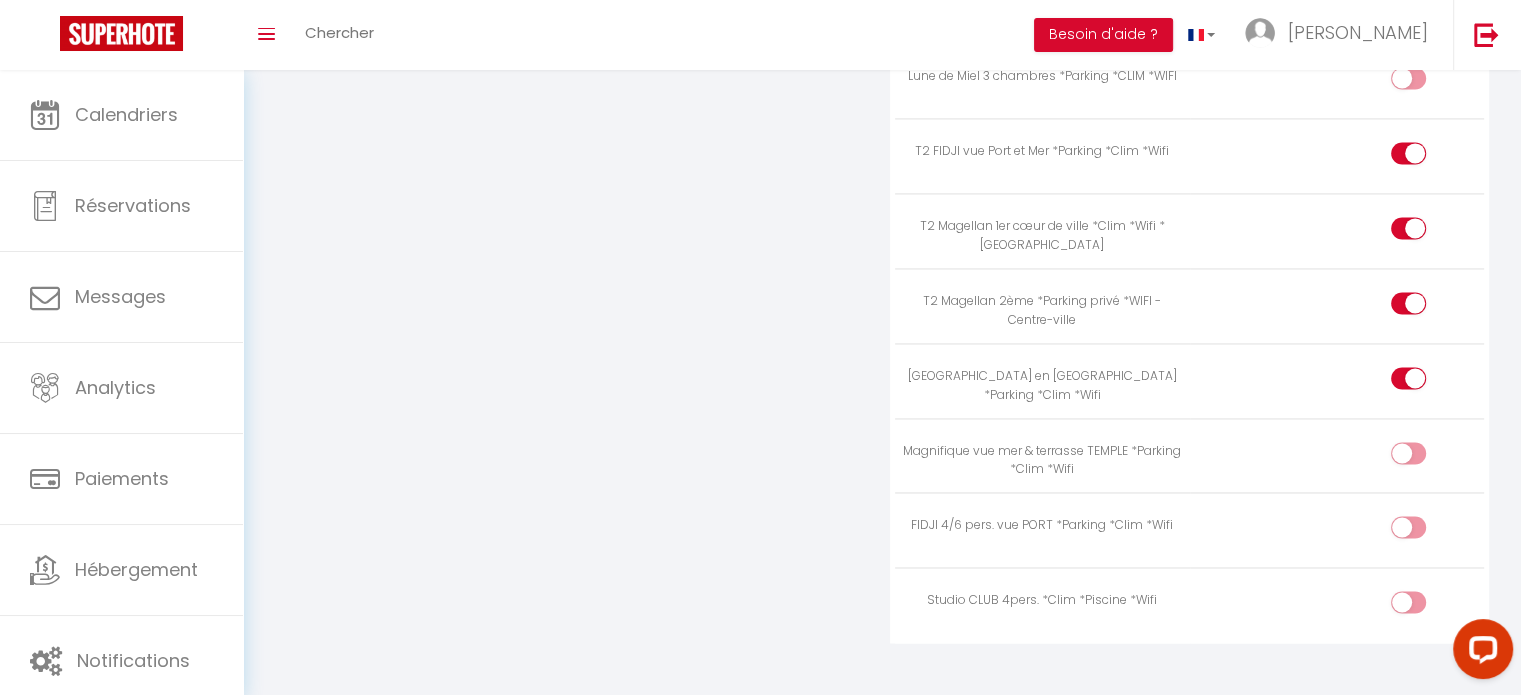 click at bounding box center (1425, 531) 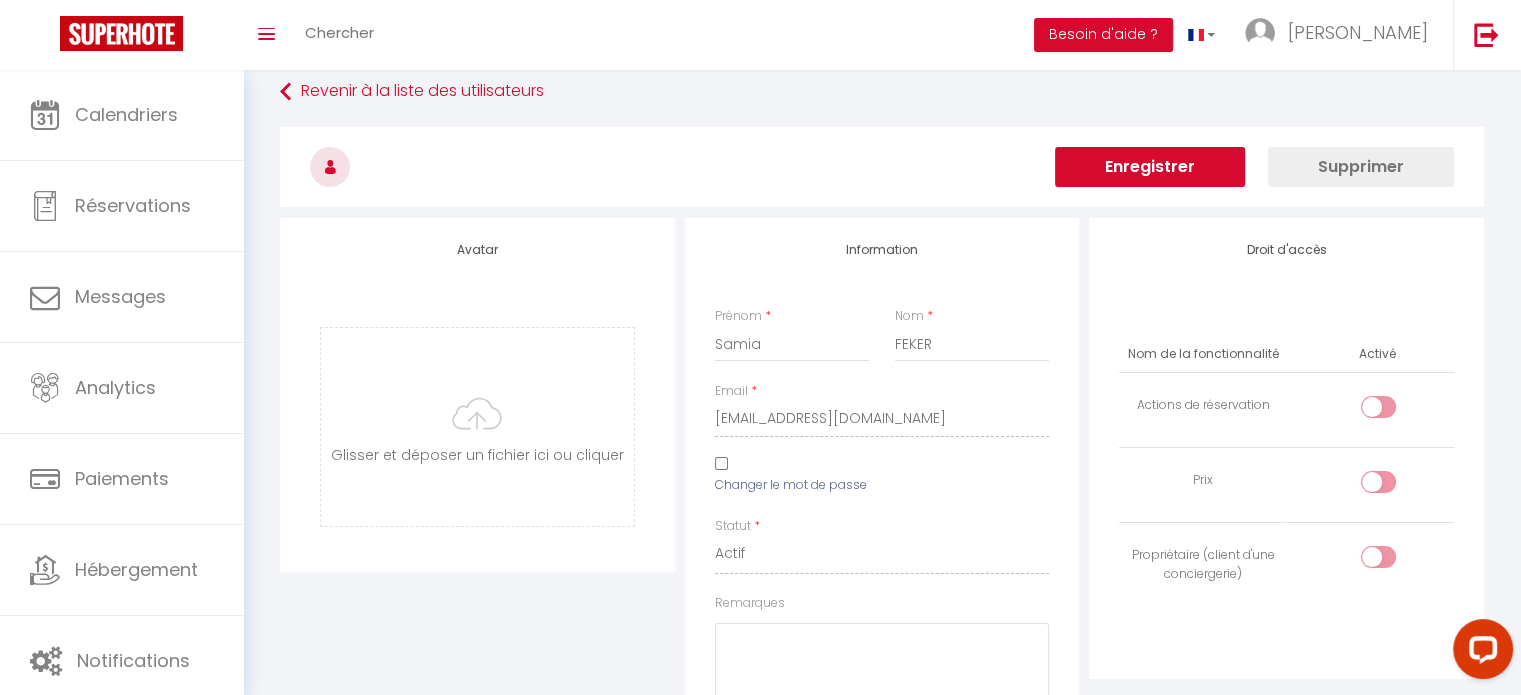 scroll, scrollTop: 0, scrollLeft: 0, axis: both 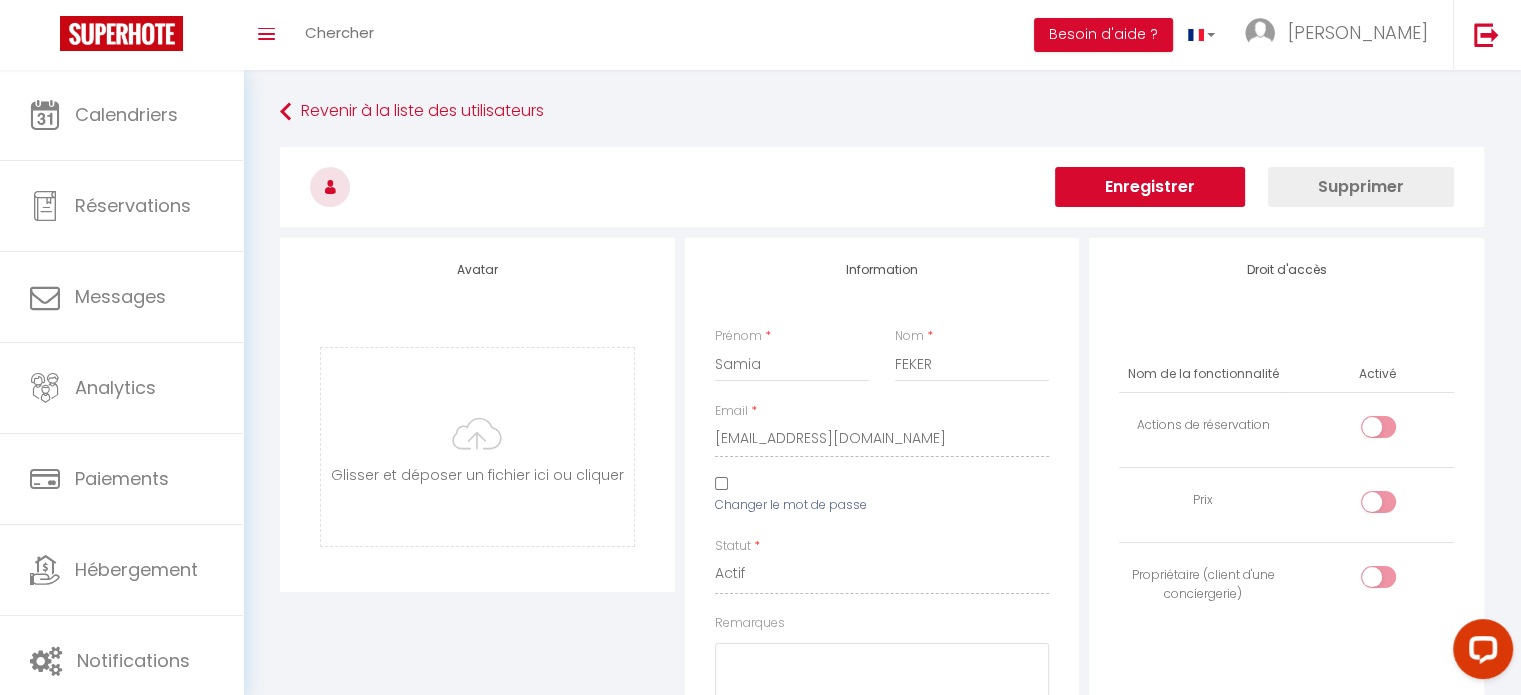 click on "Enregistrer" at bounding box center (1150, 187) 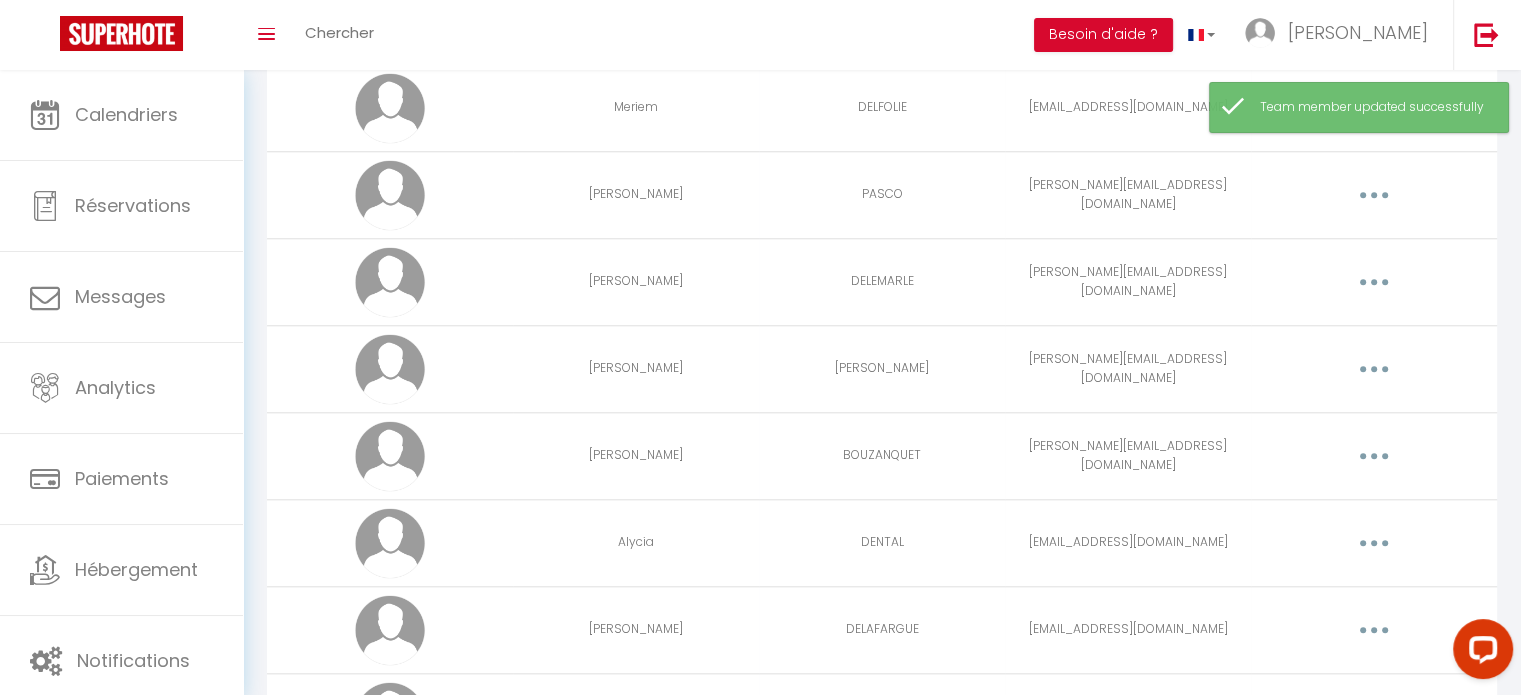 scroll, scrollTop: 2100, scrollLeft: 0, axis: vertical 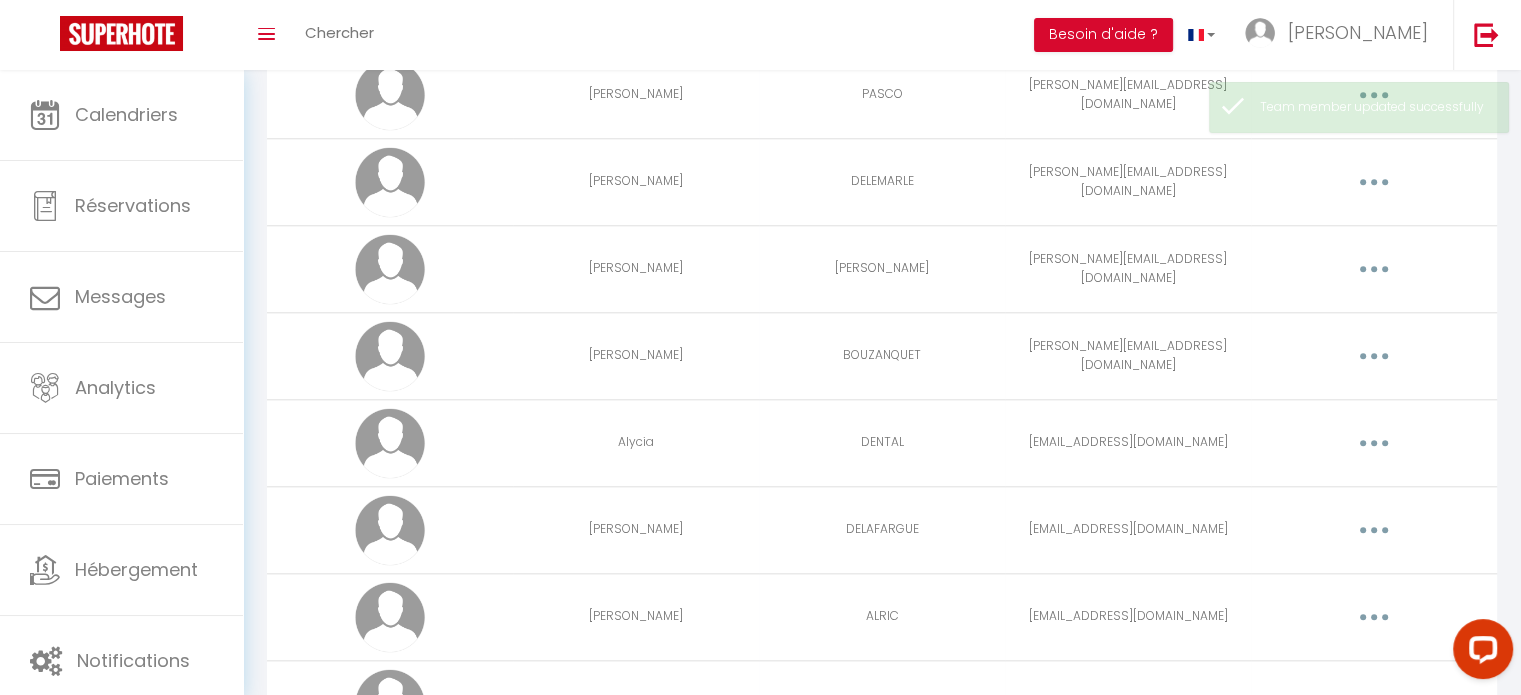 click at bounding box center [1374, 443] 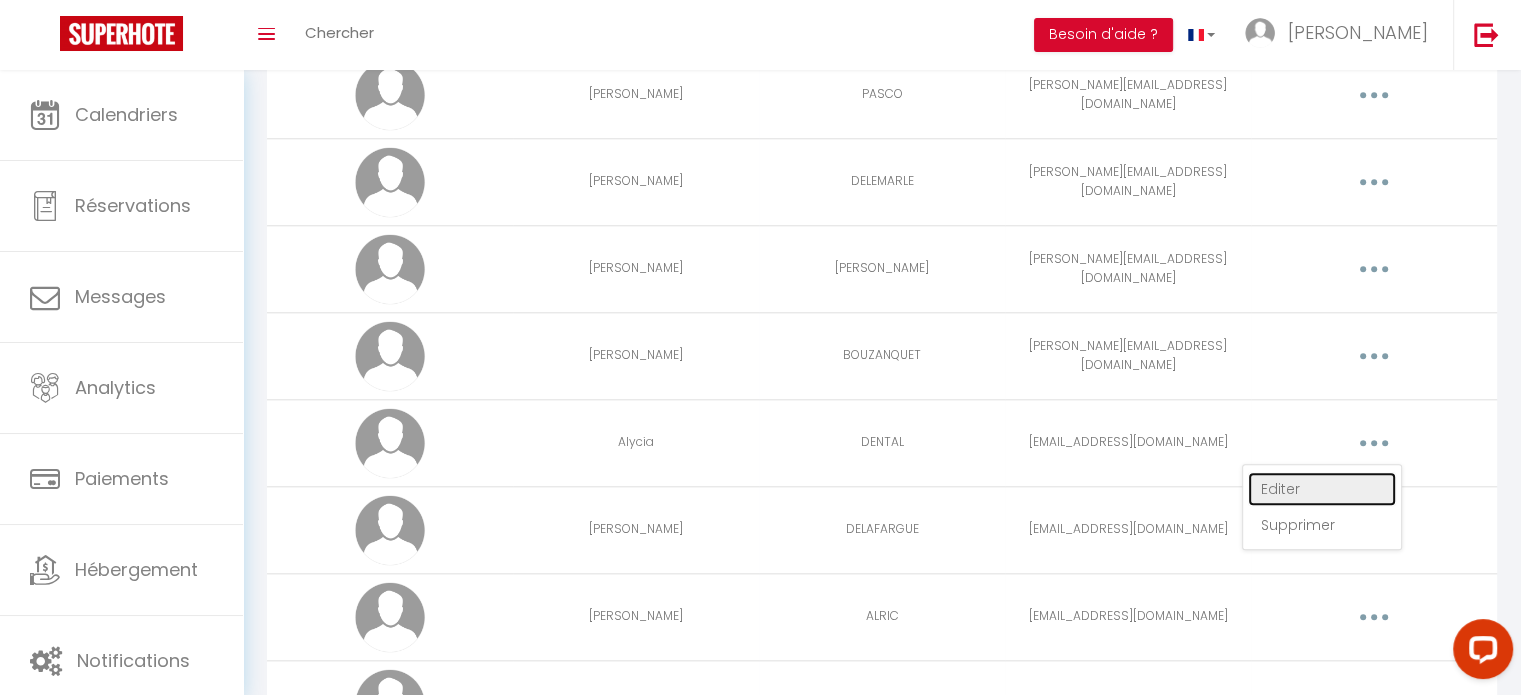 click on "Editer" at bounding box center (1322, 489) 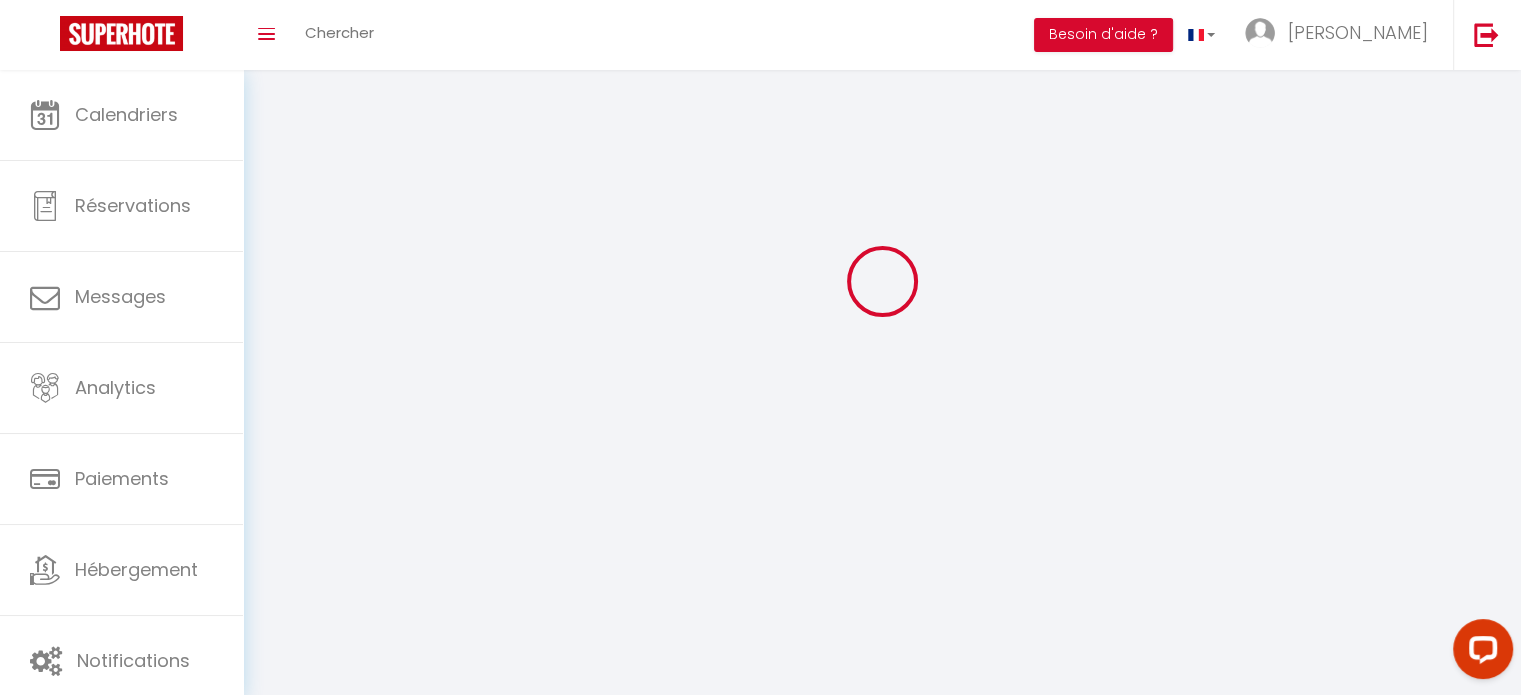 type on "Alycia" 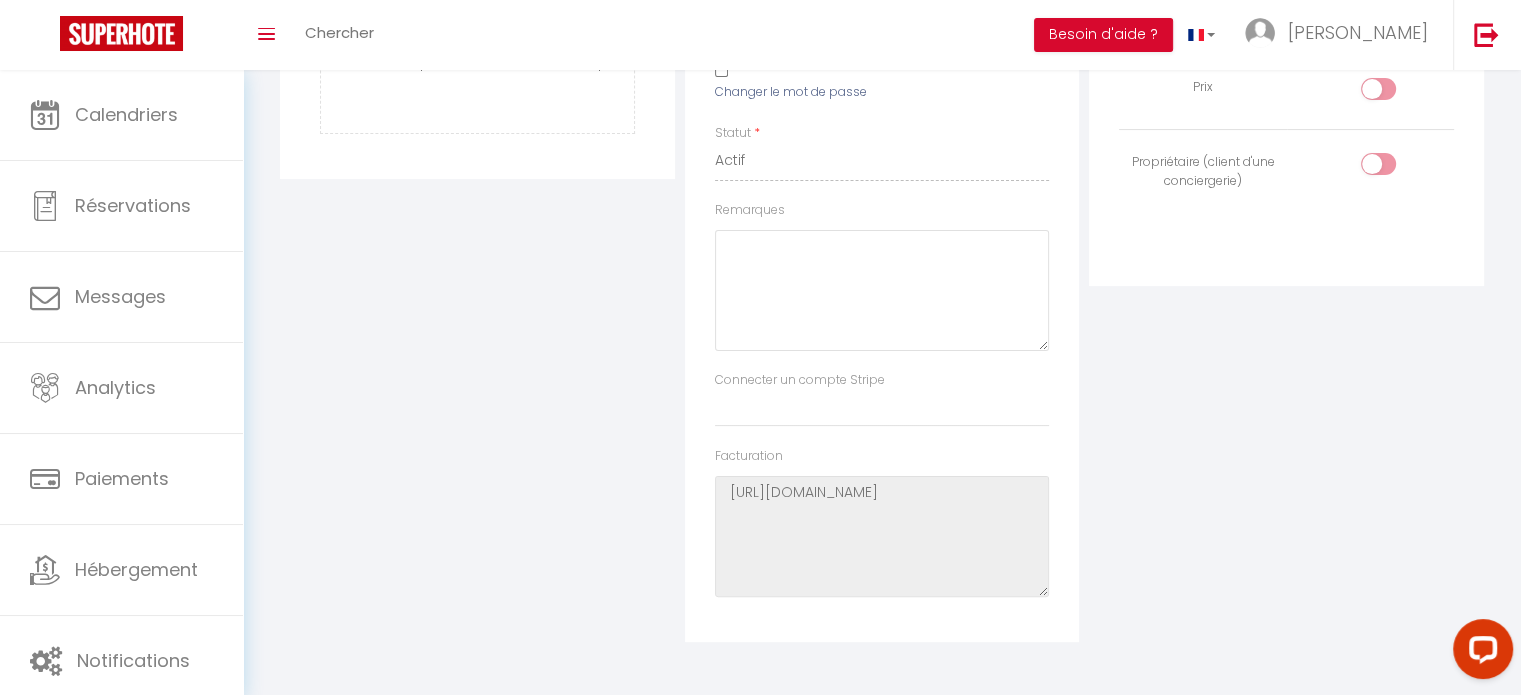 scroll, scrollTop: 0, scrollLeft: 0, axis: both 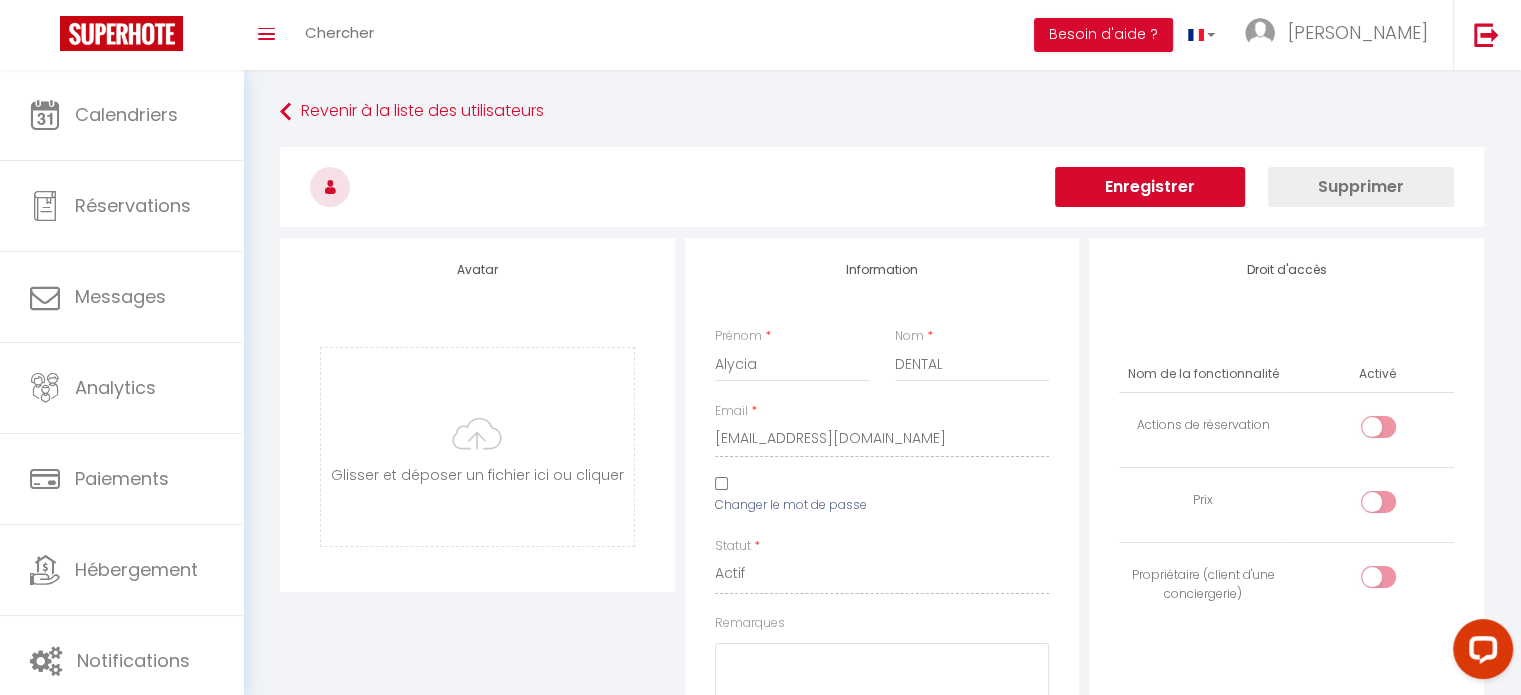 click on "Enregistrer" at bounding box center (1150, 187) 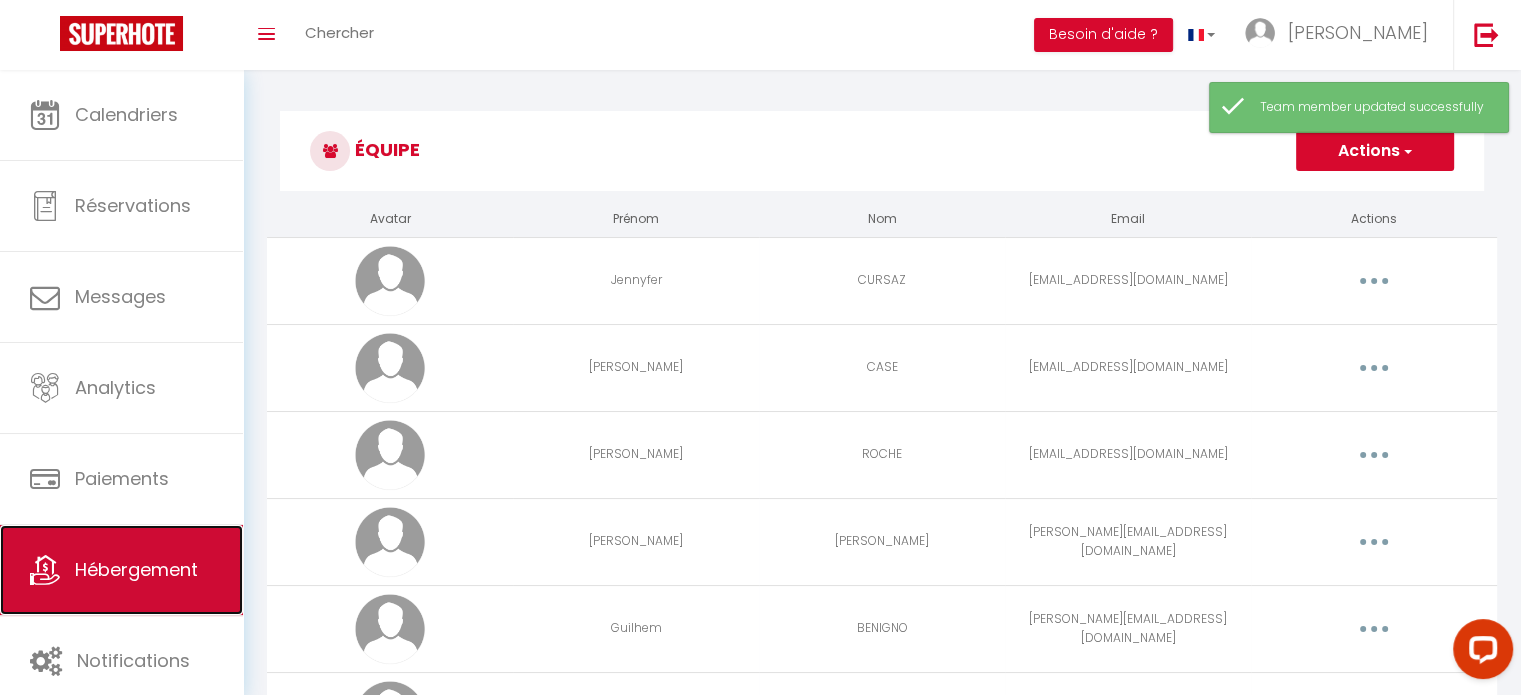 click on "Hébergement" at bounding box center (121, 570) 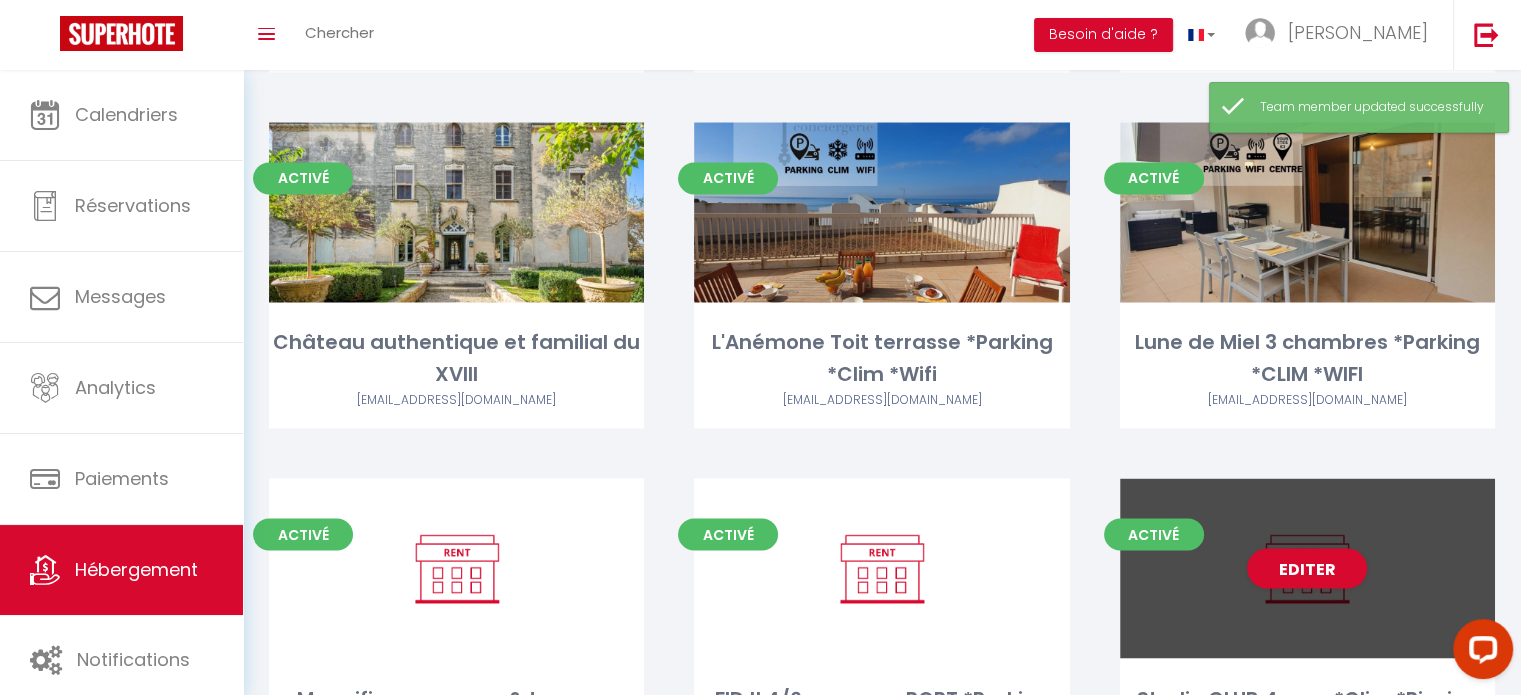 scroll, scrollTop: 3437, scrollLeft: 0, axis: vertical 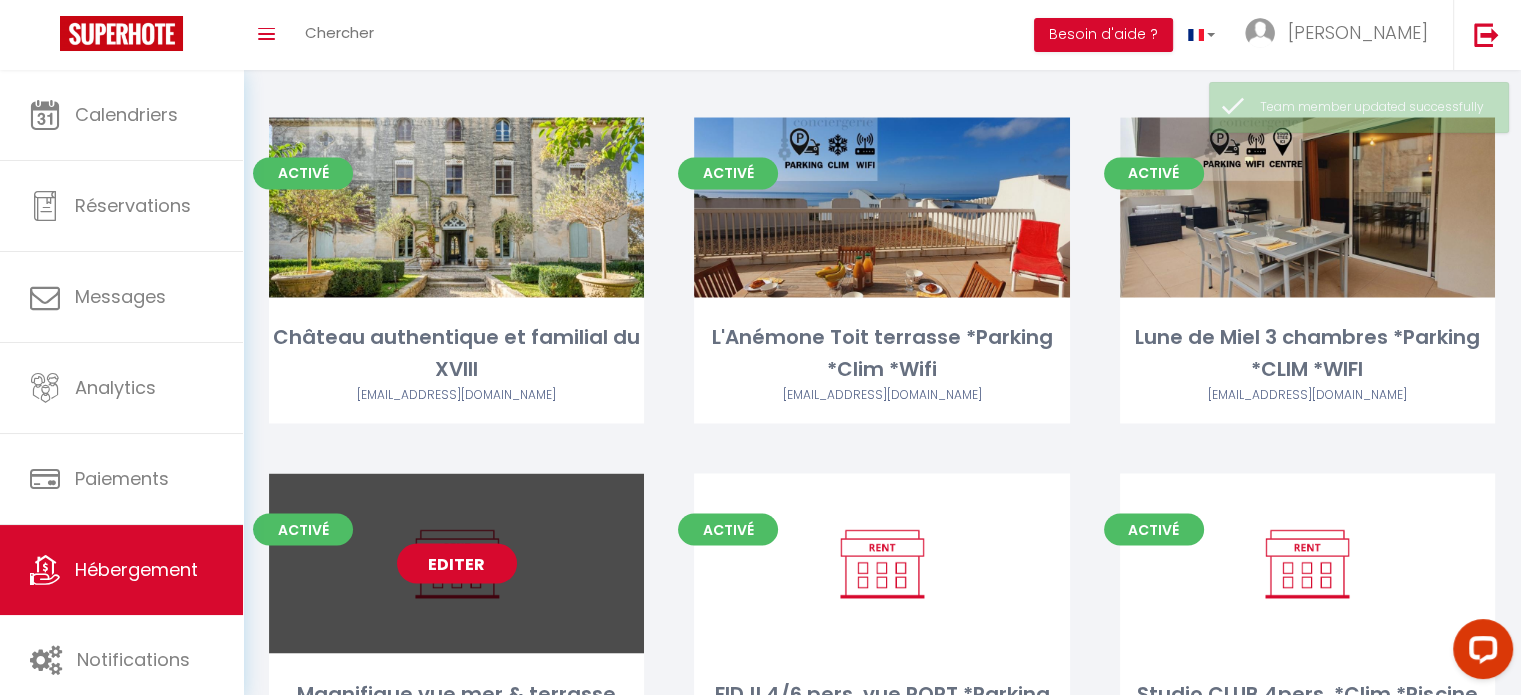 click on "Editer" at bounding box center (457, 563) 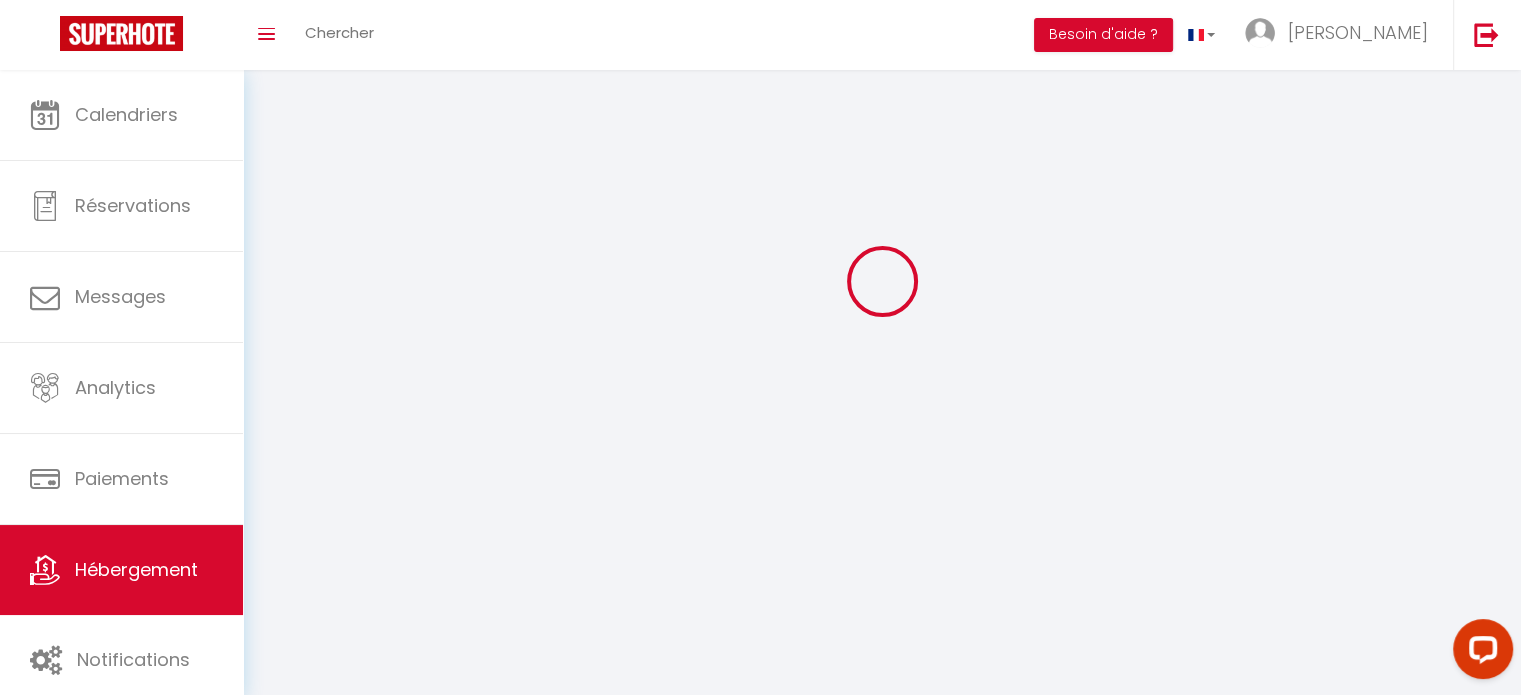 select 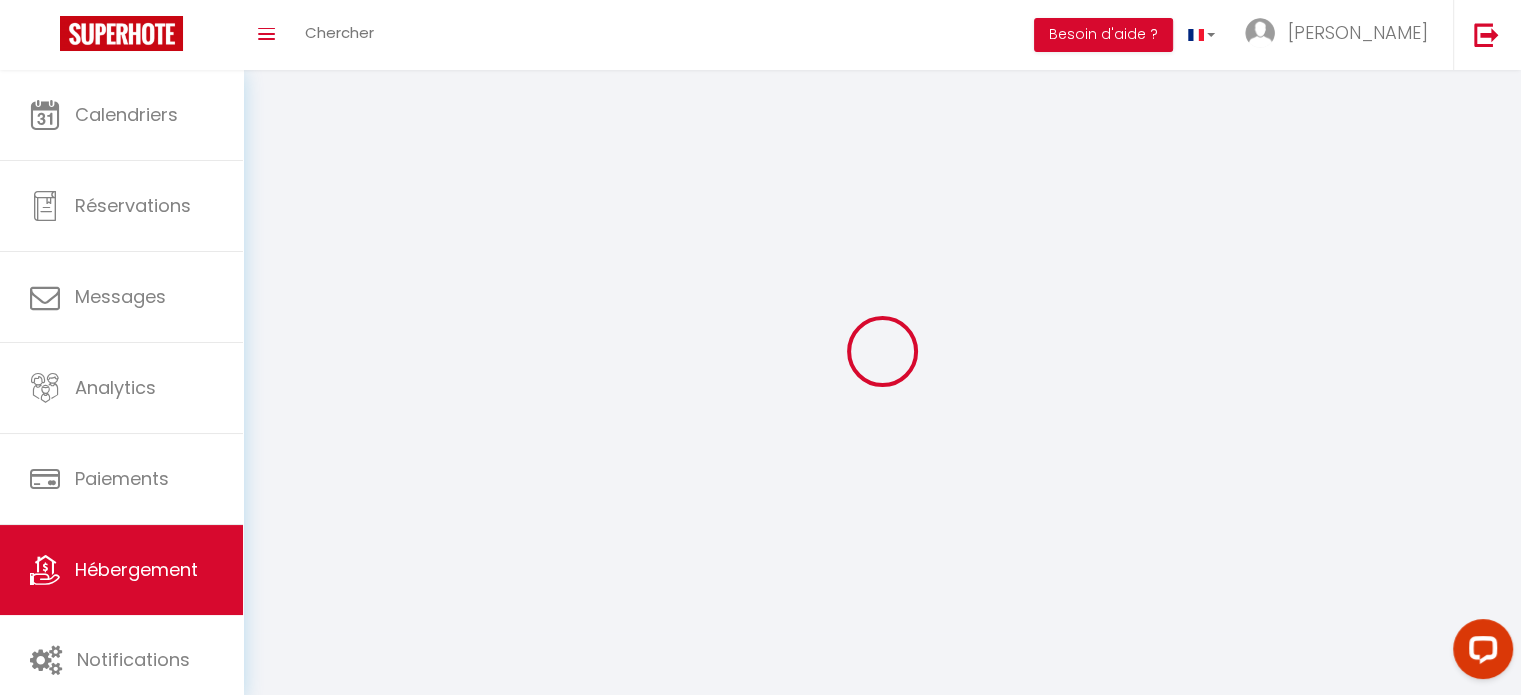 select 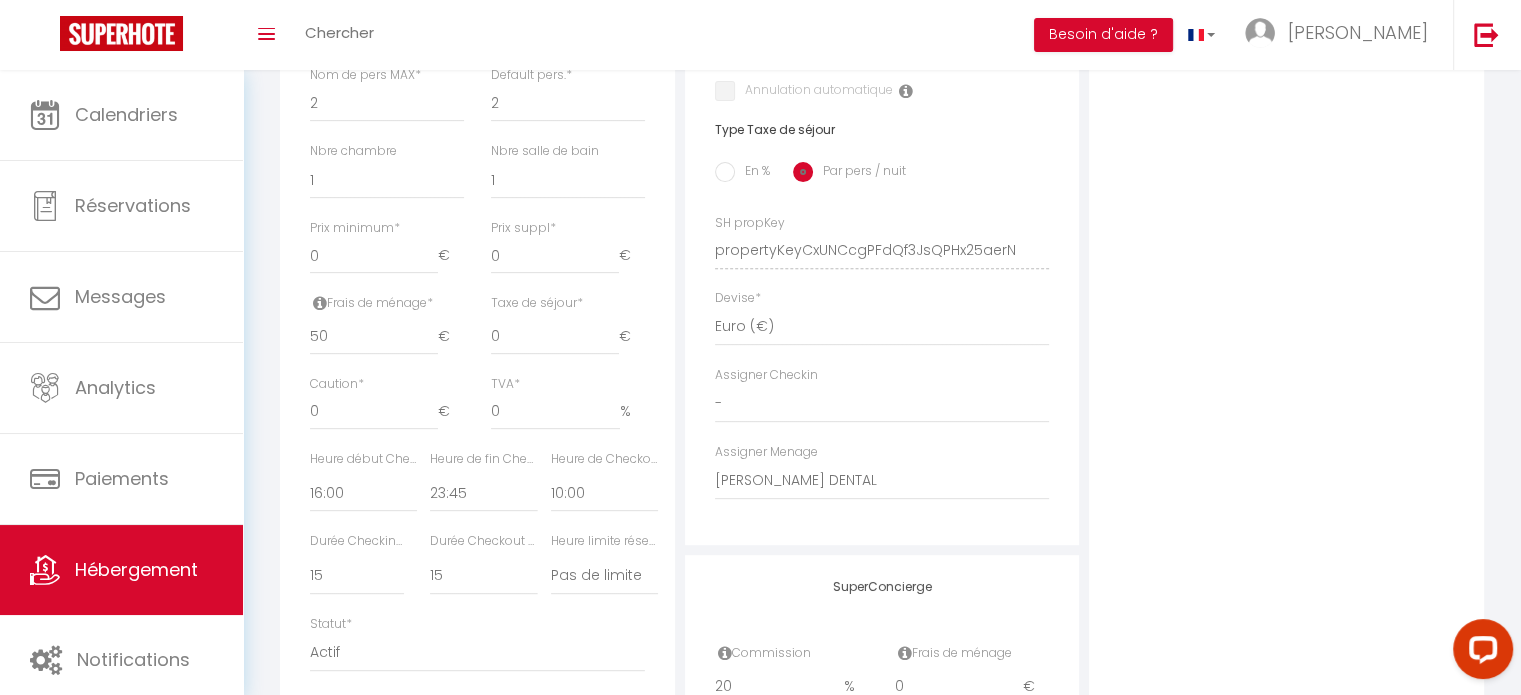 scroll, scrollTop: 800, scrollLeft: 0, axis: vertical 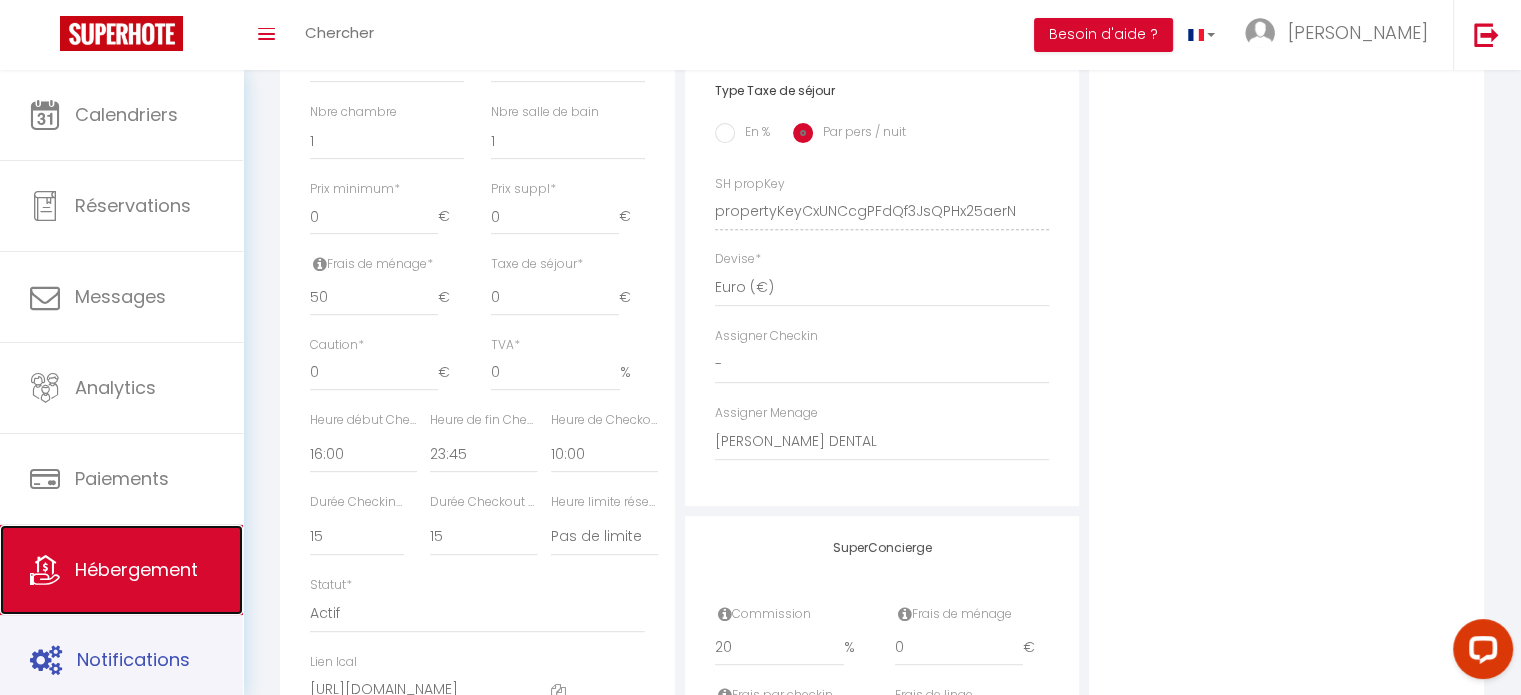 click on "Hébergement" at bounding box center [136, 569] 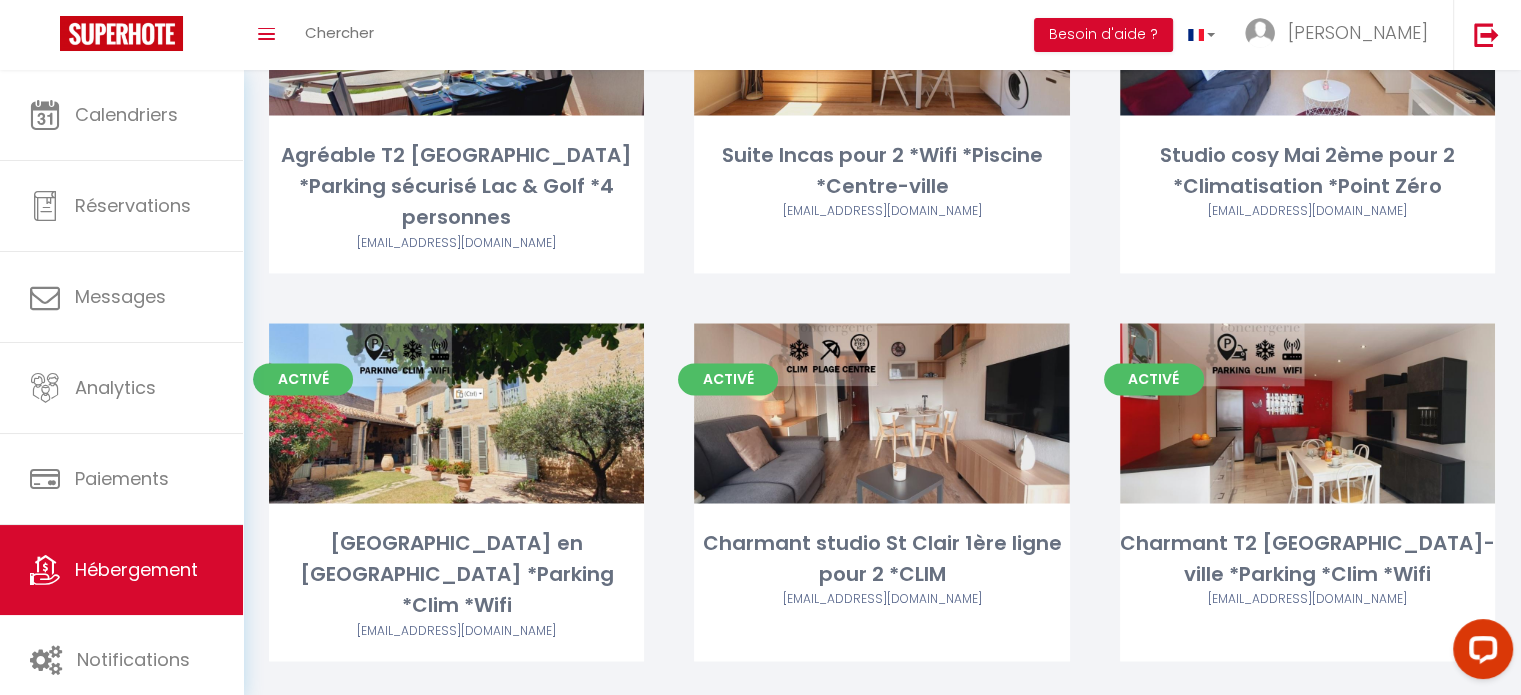 scroll, scrollTop: 3451, scrollLeft: 0, axis: vertical 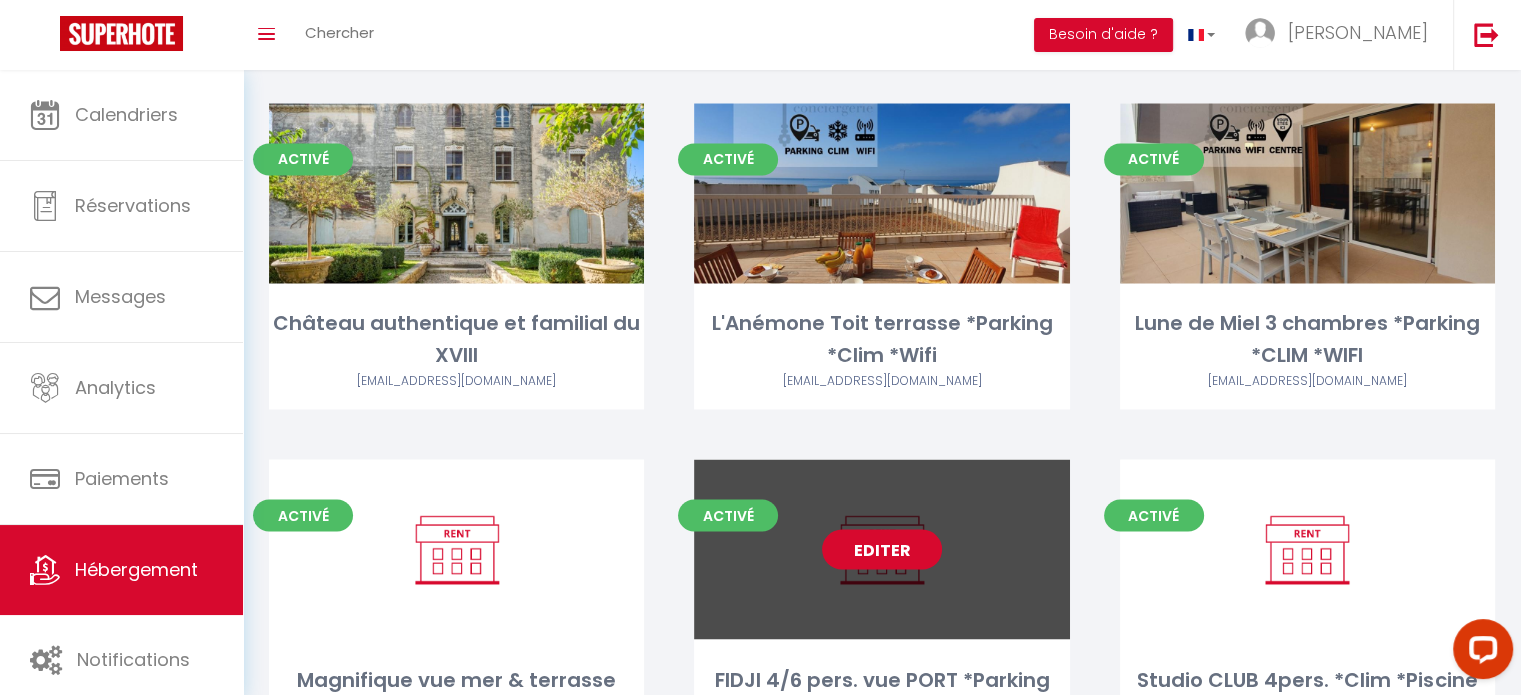 click on "Editer" at bounding box center [882, 549] 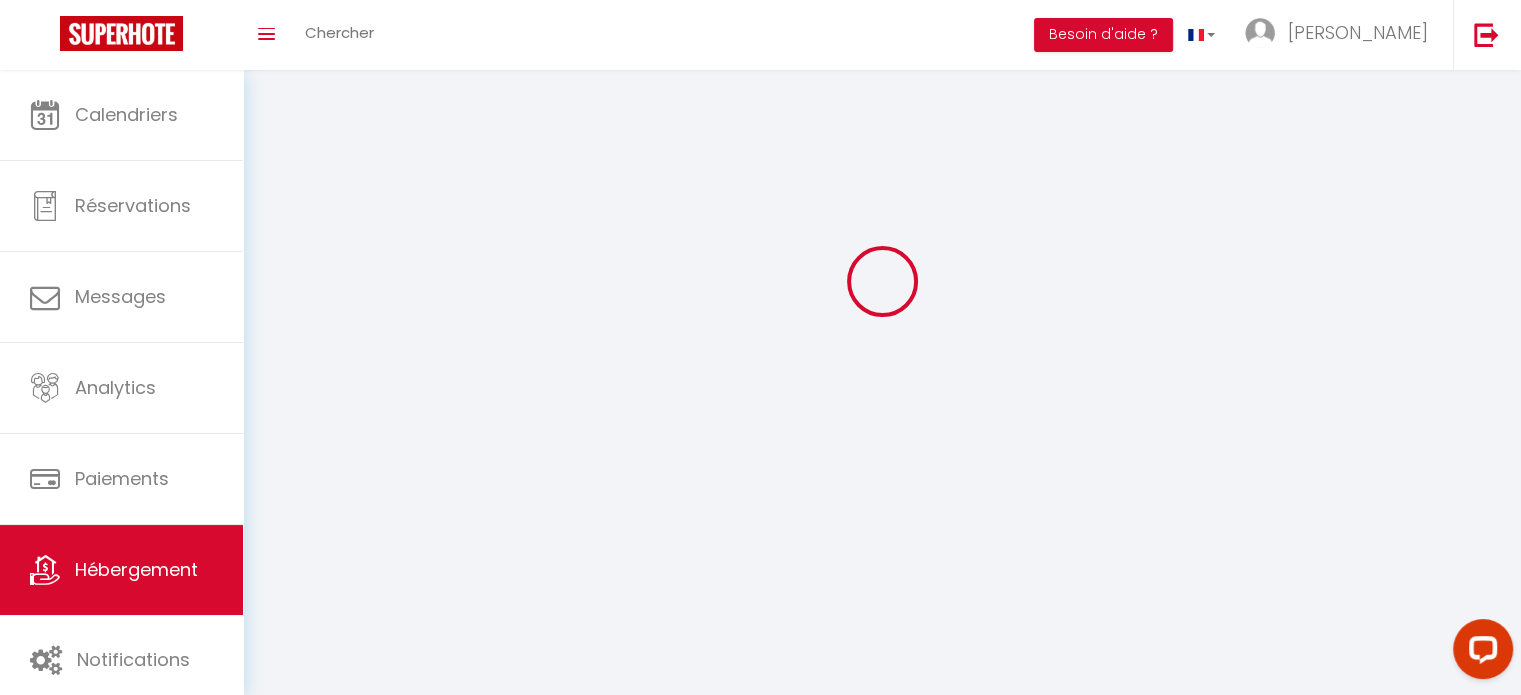 select 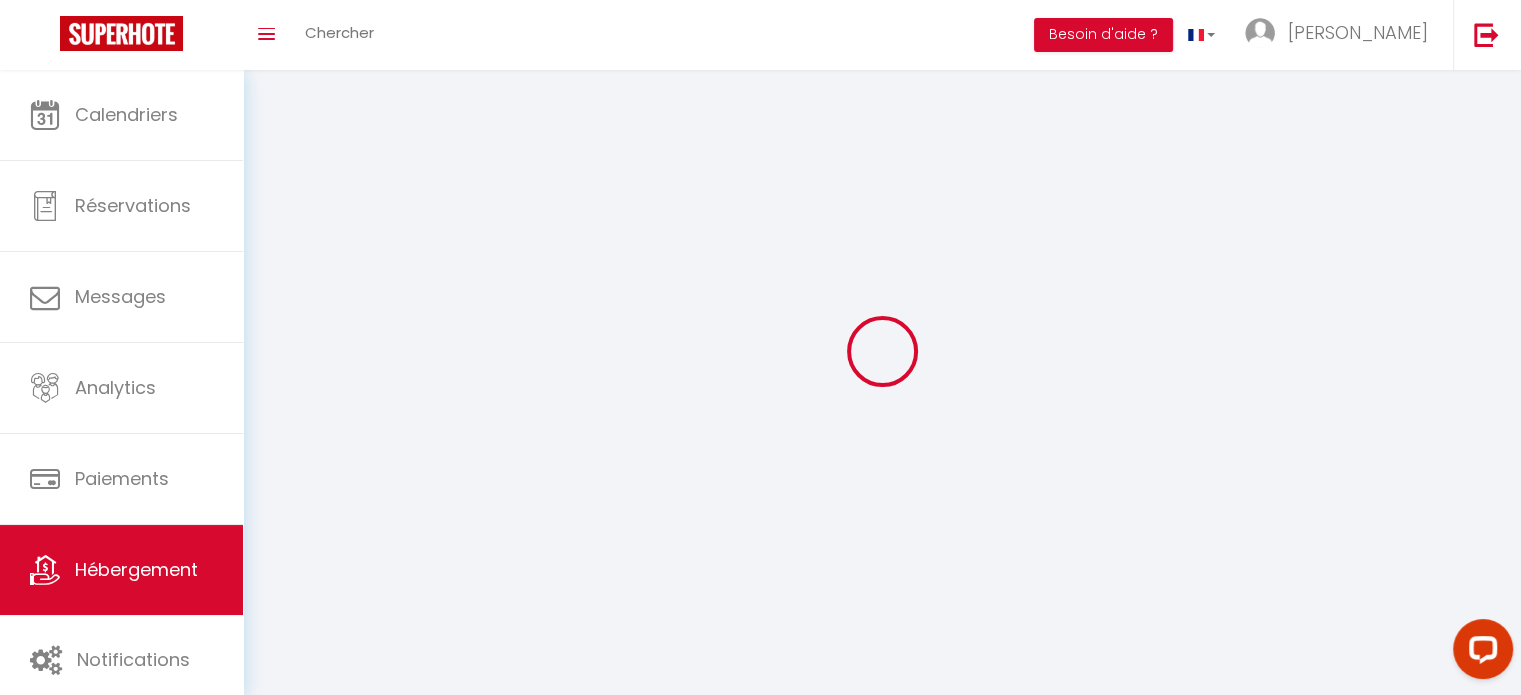 select 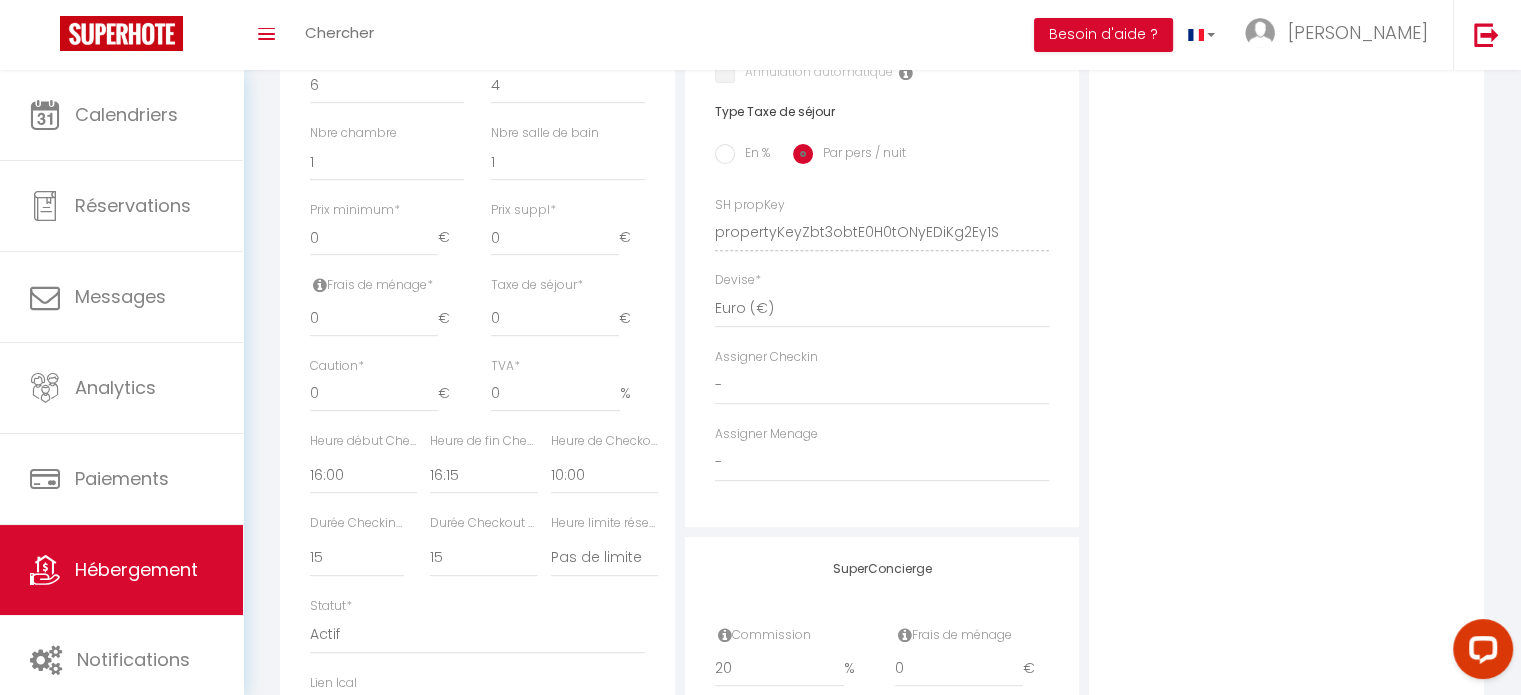 scroll, scrollTop: 808, scrollLeft: 0, axis: vertical 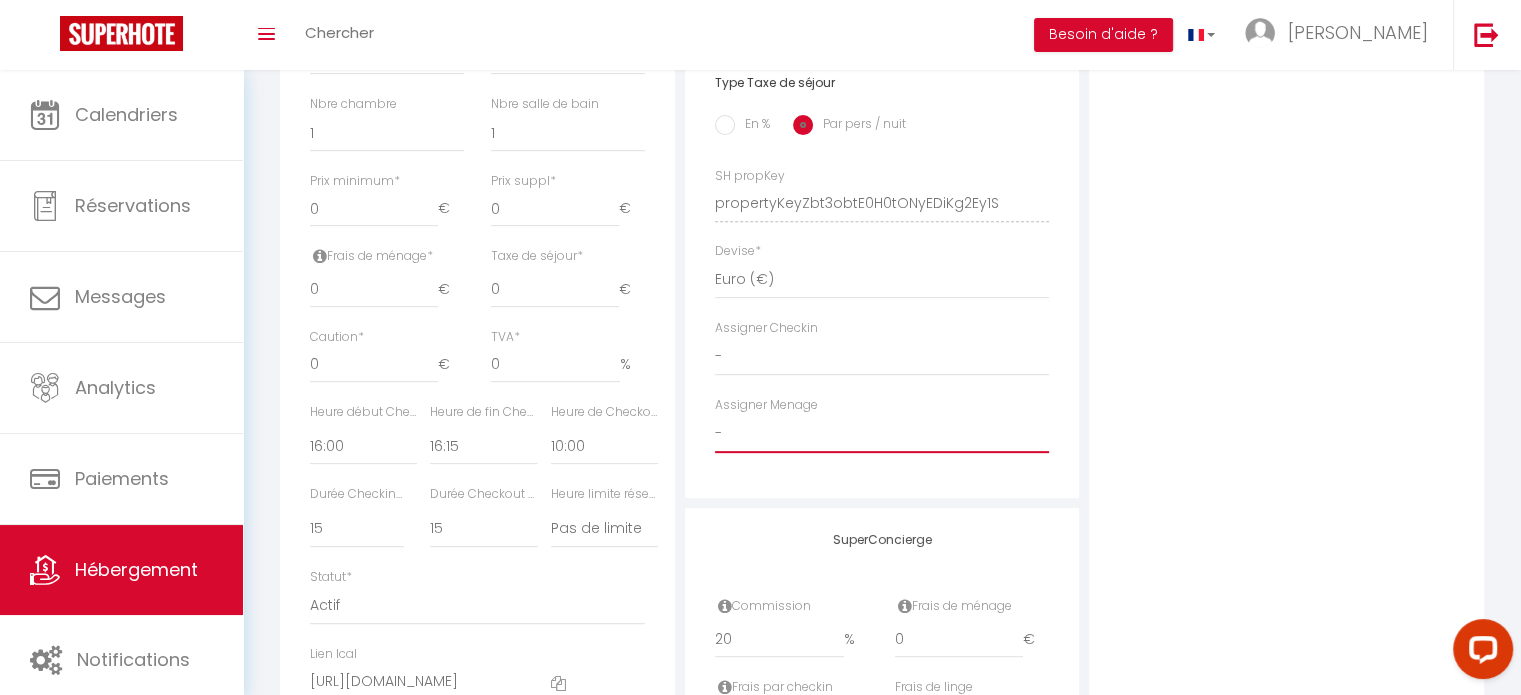 click on "-
[PERSON_NAME]
Claire CASE
[PERSON_NAME]
[PERSON_NAME]
Guilhem [PERSON_NAME]
[PERSON_NAME]
[PERSON_NAME]
Isabelle CANAL
[PERSON_NAME] [PERSON_NAME] [PERSON_NAME] et [PERSON_NAME] et [PERSON_NAME]" at bounding box center [882, 434] 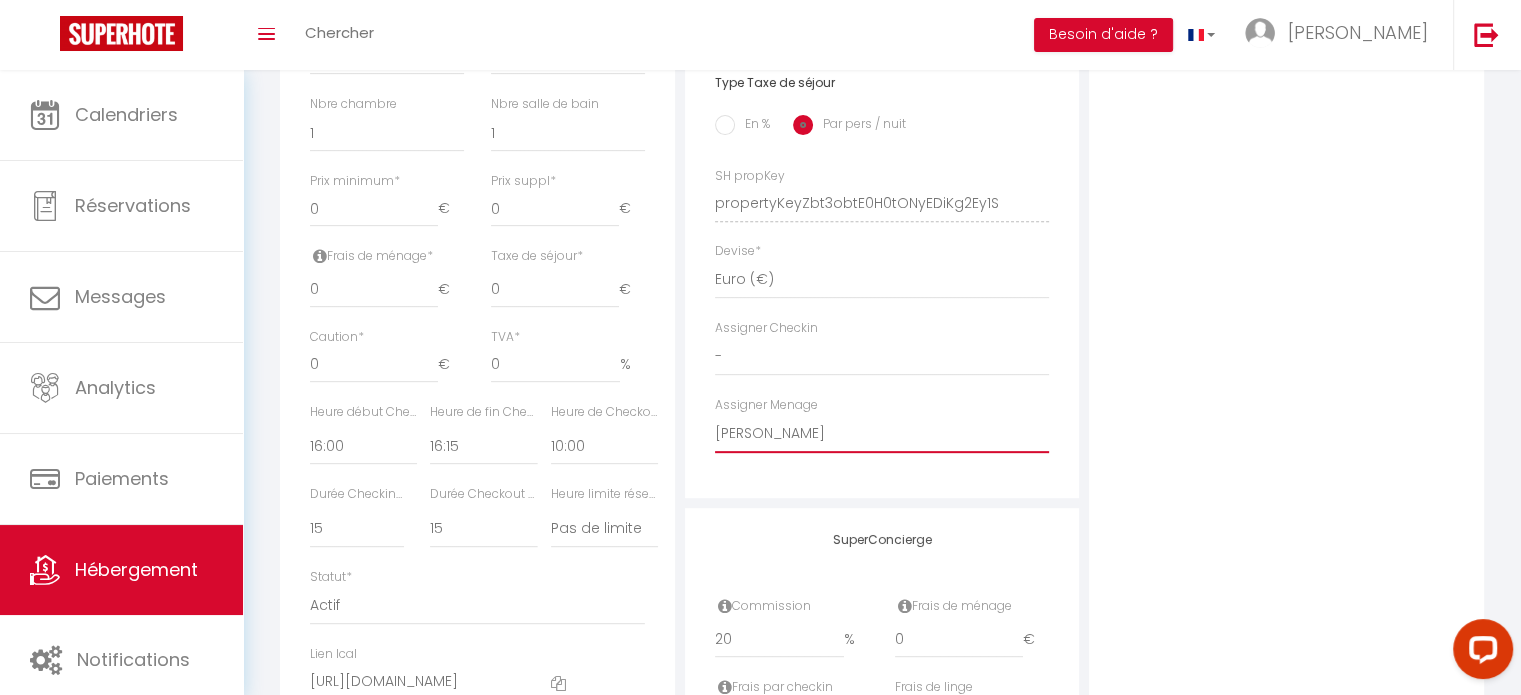 click on "-
[PERSON_NAME]
Claire CASE
[PERSON_NAME]
[PERSON_NAME]
Guilhem [PERSON_NAME]
[PERSON_NAME]
[PERSON_NAME]
Isabelle CANAL
[PERSON_NAME] [PERSON_NAME] [PERSON_NAME] et [PERSON_NAME] et [PERSON_NAME]" at bounding box center [882, 434] 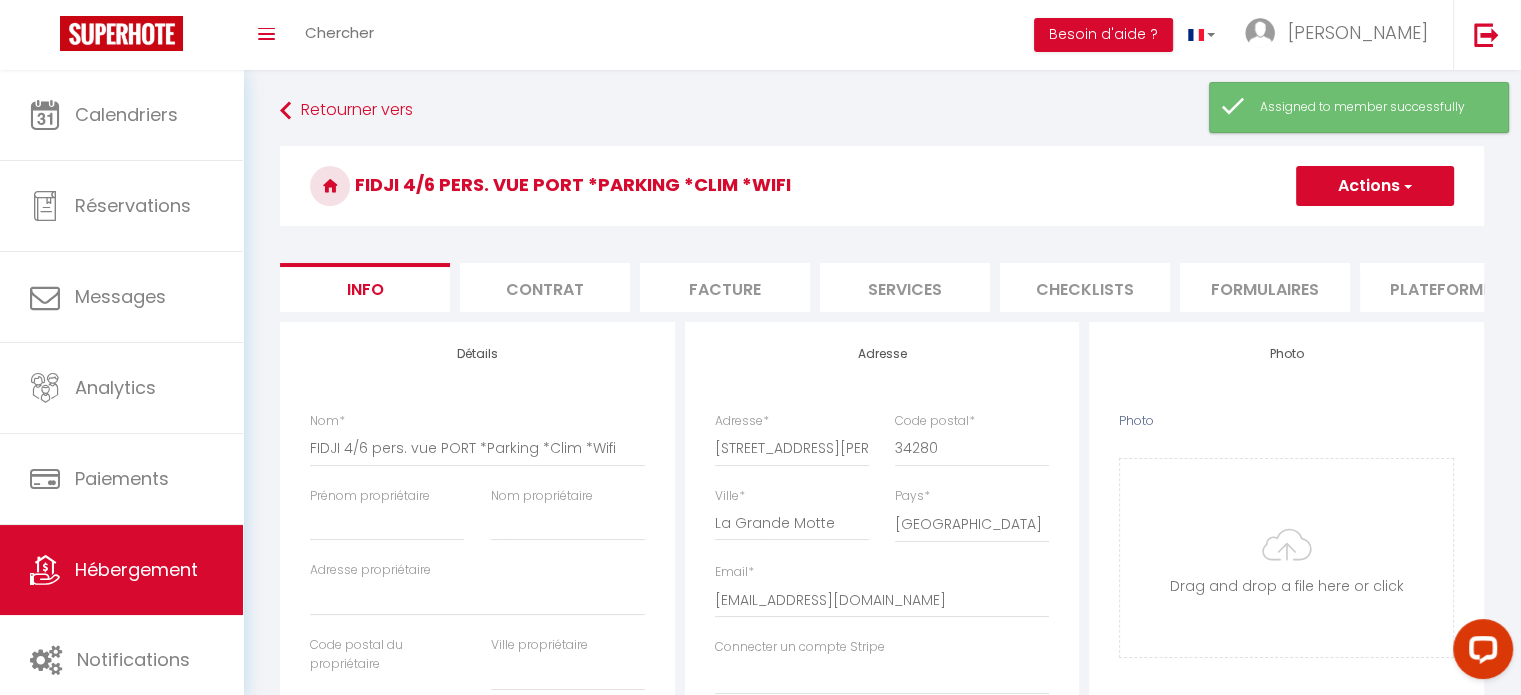 scroll, scrollTop: 0, scrollLeft: 0, axis: both 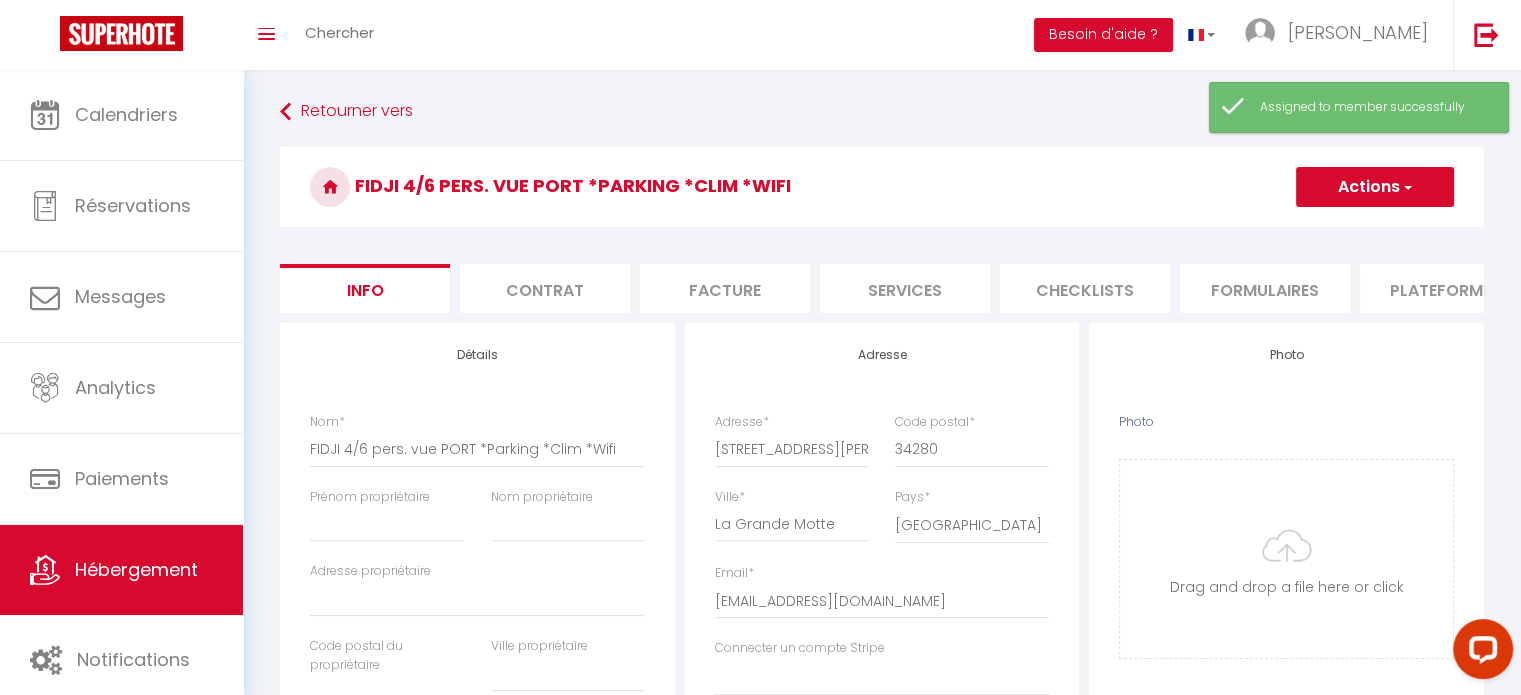 click on "Actions" at bounding box center (1375, 187) 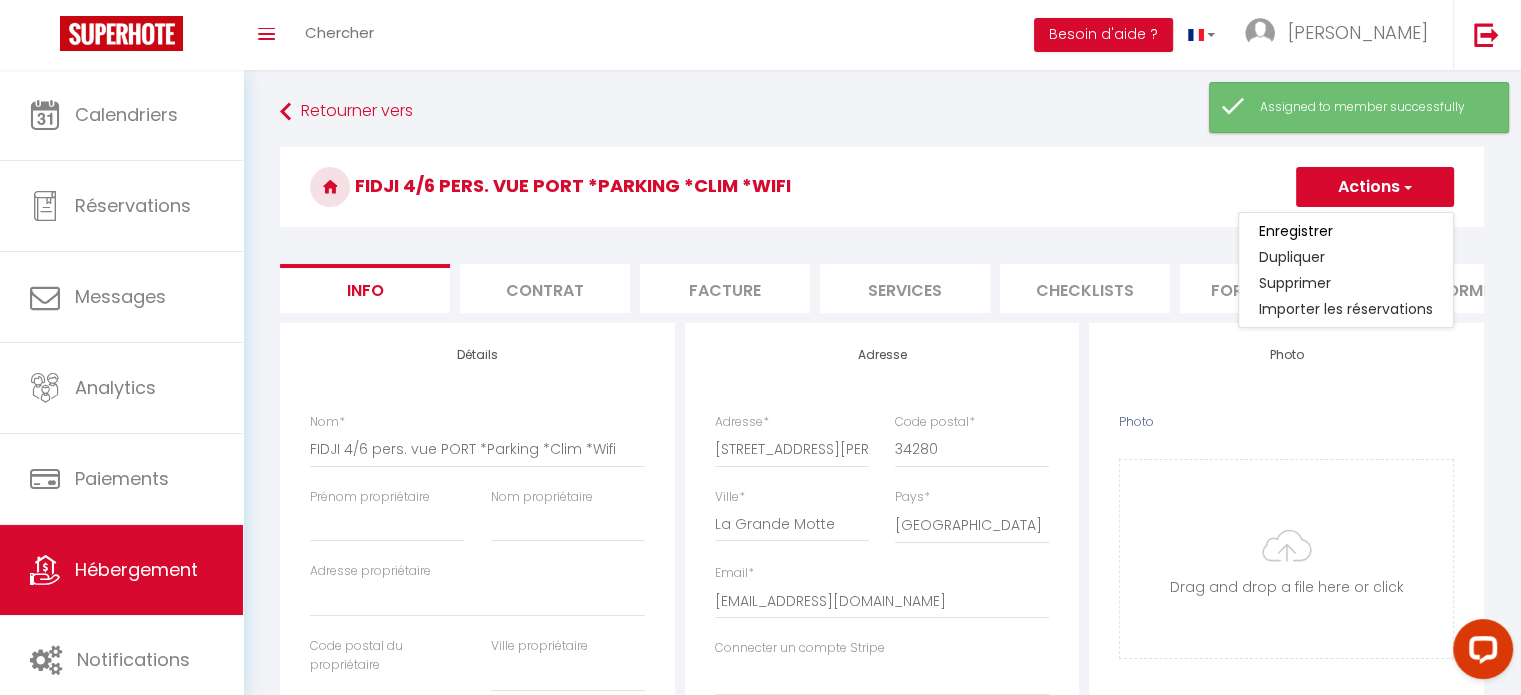 click on "Enregistrer" at bounding box center (1346, 231) 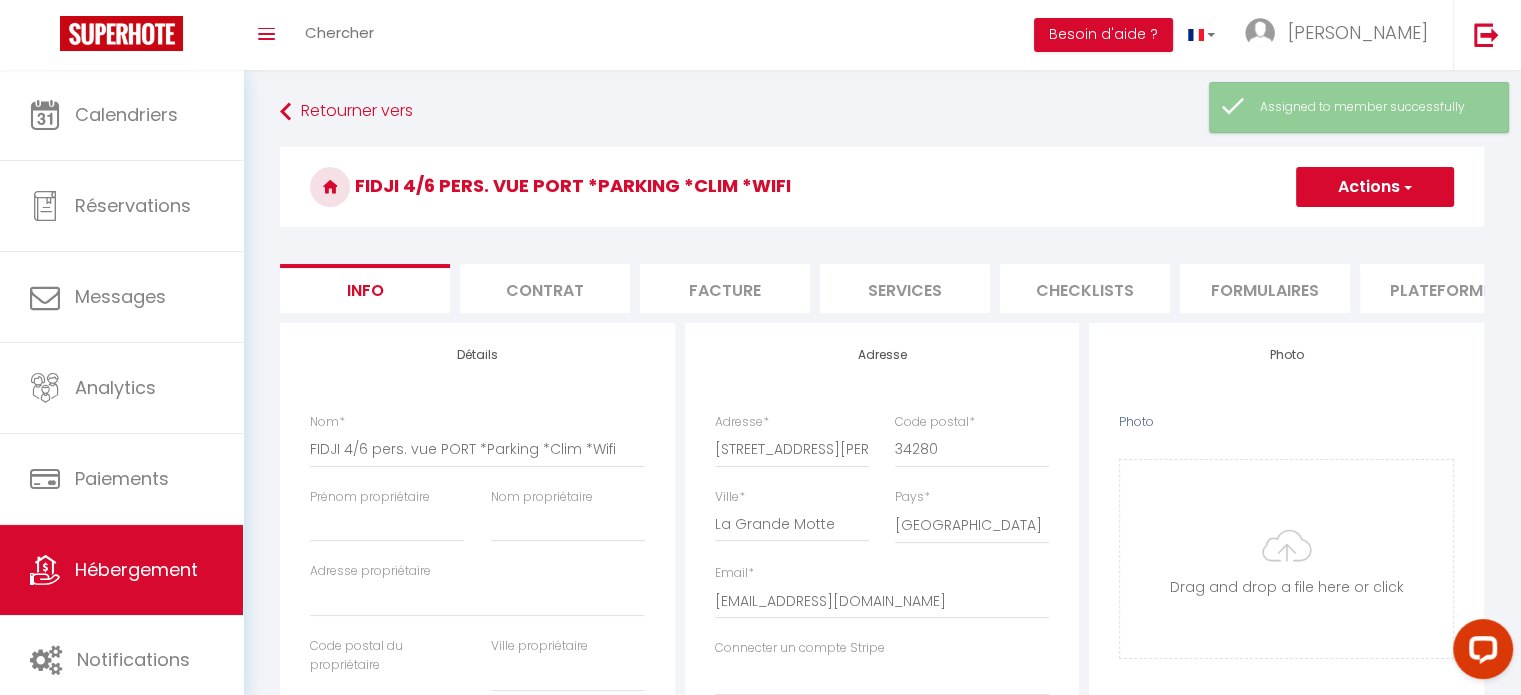 click on "Actions" at bounding box center [1375, 187] 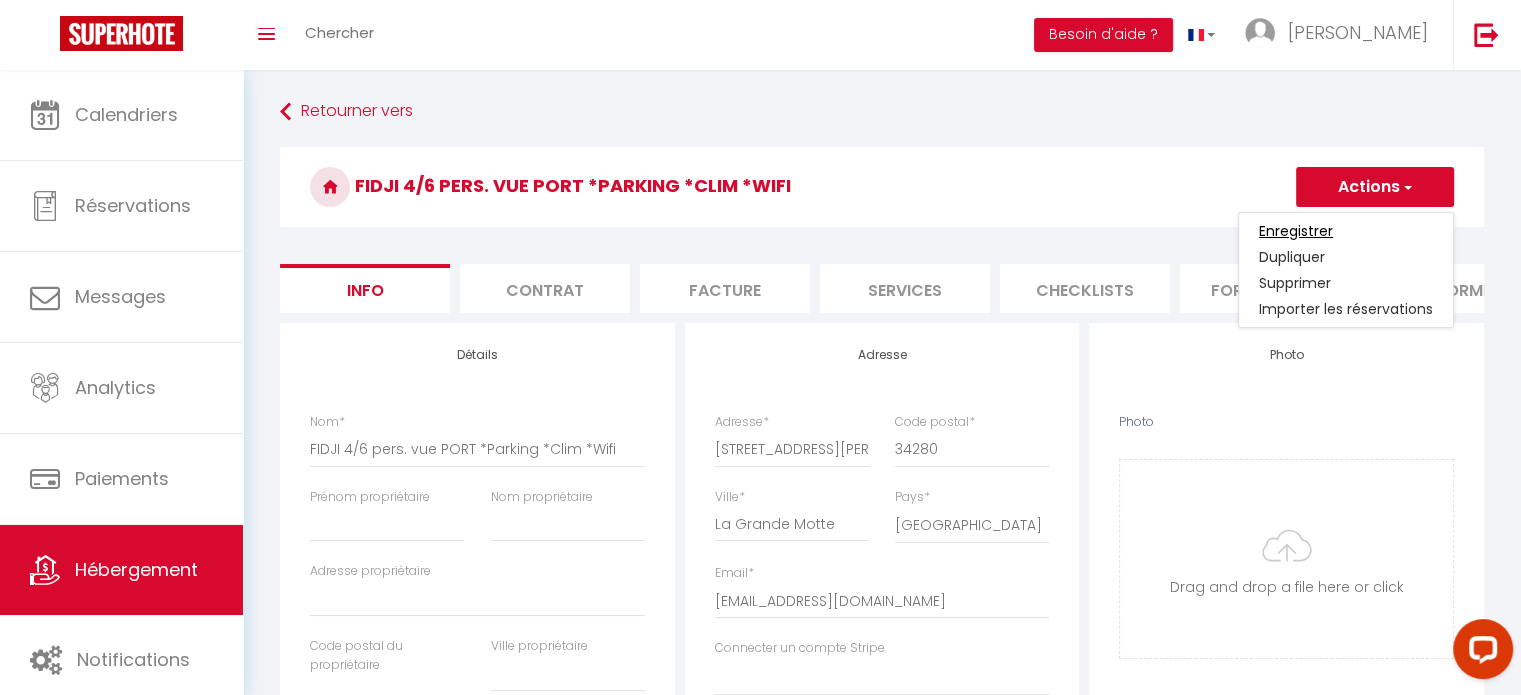 click on "Enregistrer" at bounding box center [1296, 231] 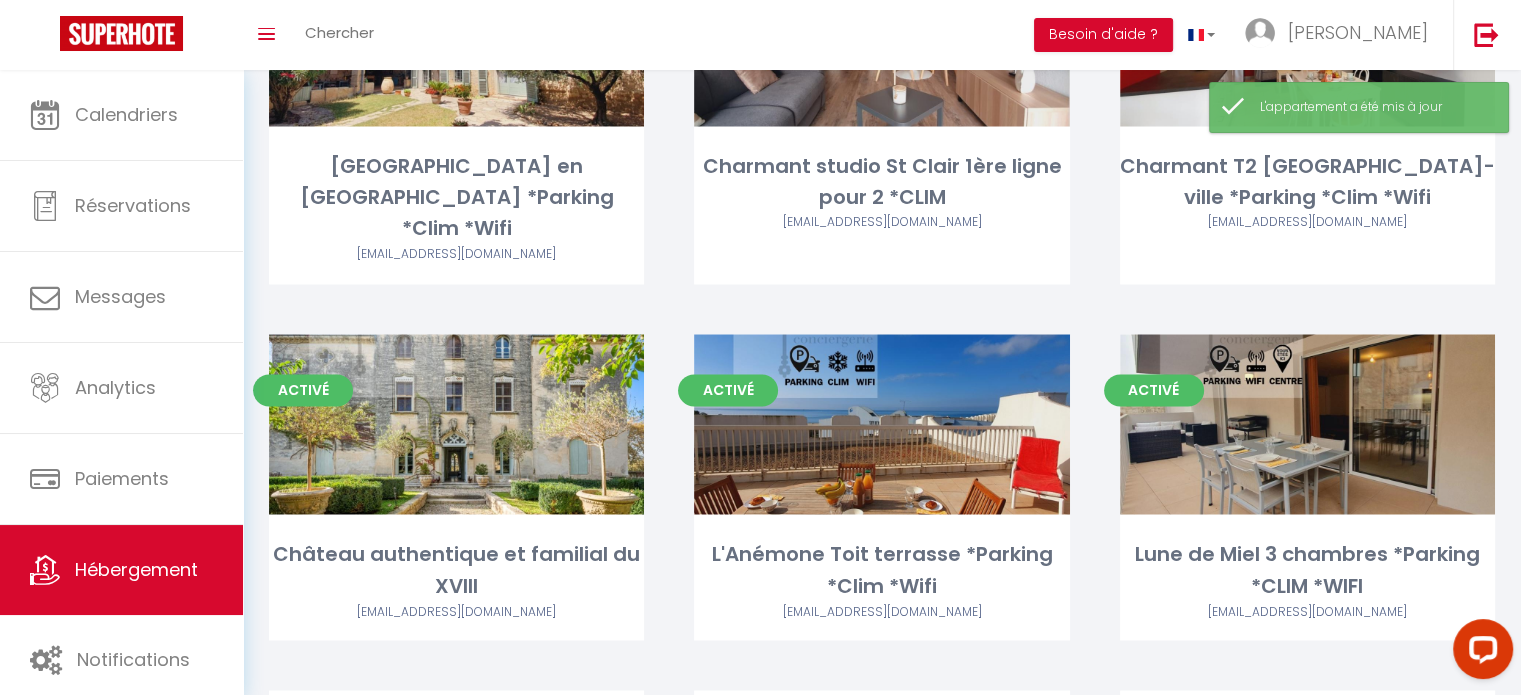 scroll, scrollTop: 3451, scrollLeft: 0, axis: vertical 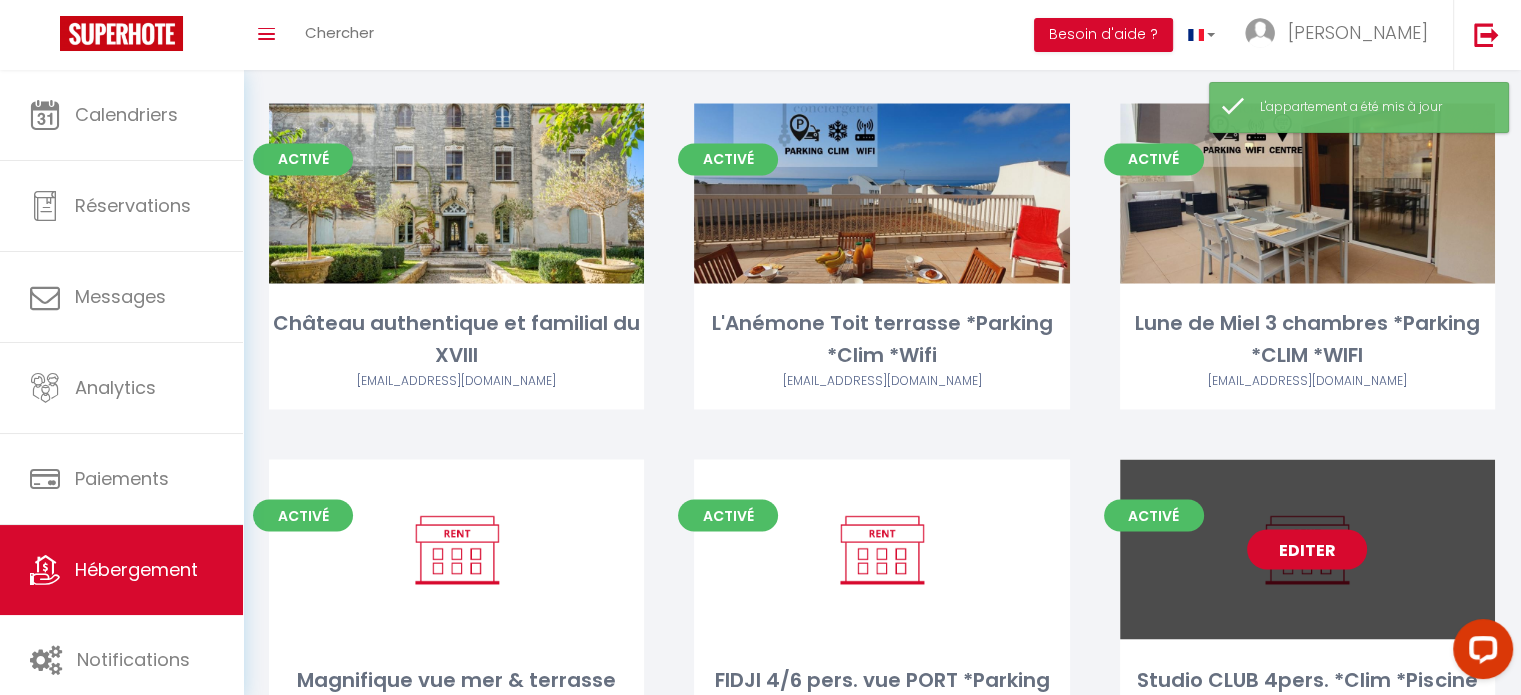 click on "Editer" at bounding box center [1307, 549] 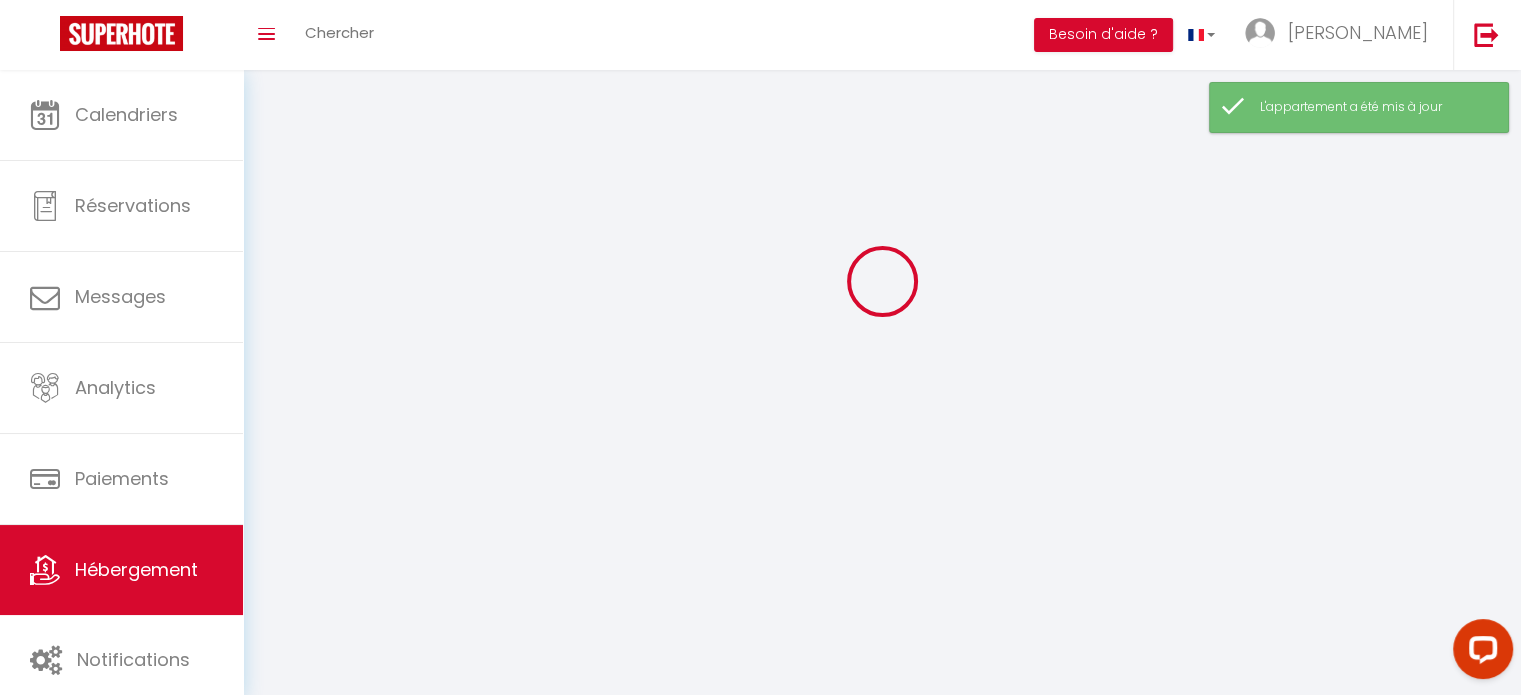 scroll, scrollTop: 0, scrollLeft: 0, axis: both 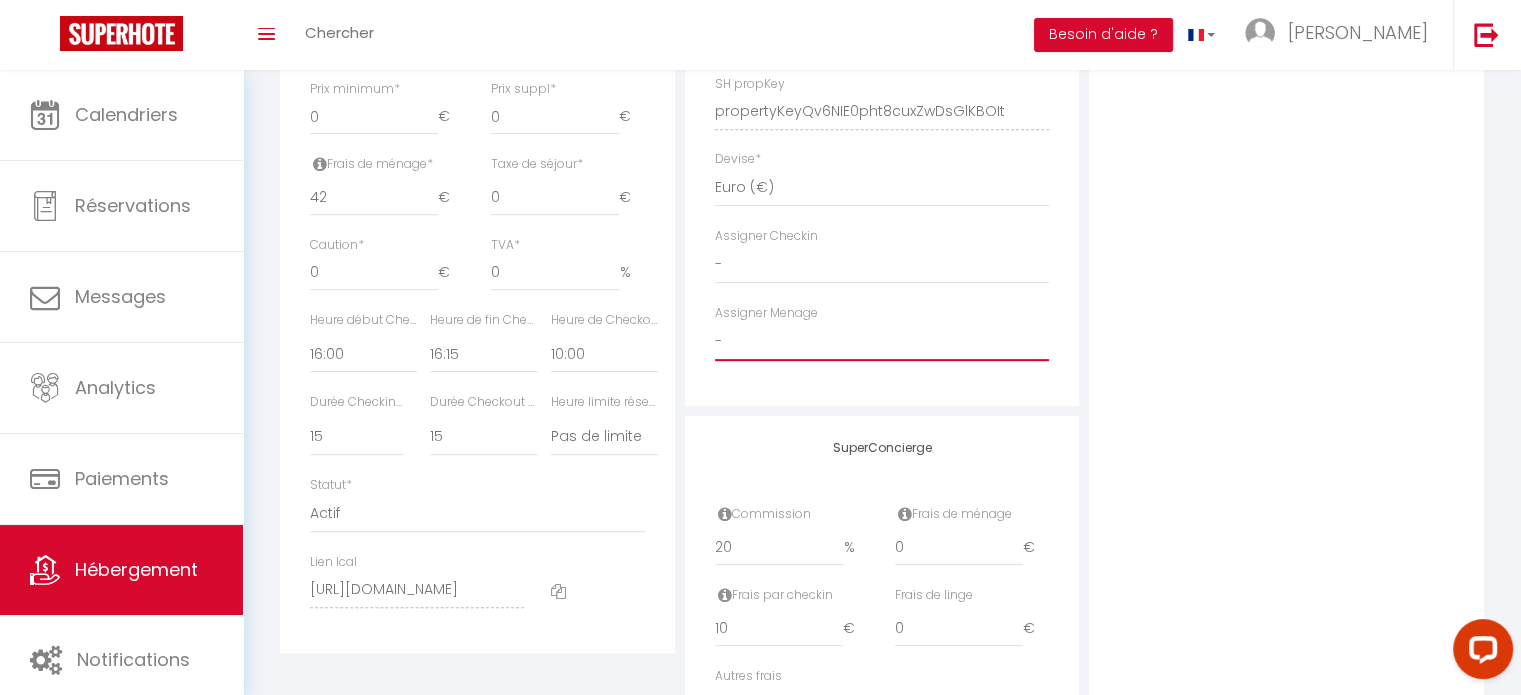 click on "-
[PERSON_NAME]
Claire CASE
[PERSON_NAME]
[PERSON_NAME]
Guilhem [PERSON_NAME]
[PERSON_NAME]
[PERSON_NAME]
Isabelle CANAL
[PERSON_NAME] [PERSON_NAME] [PERSON_NAME] et [PERSON_NAME] et [PERSON_NAME]" at bounding box center (882, 342) 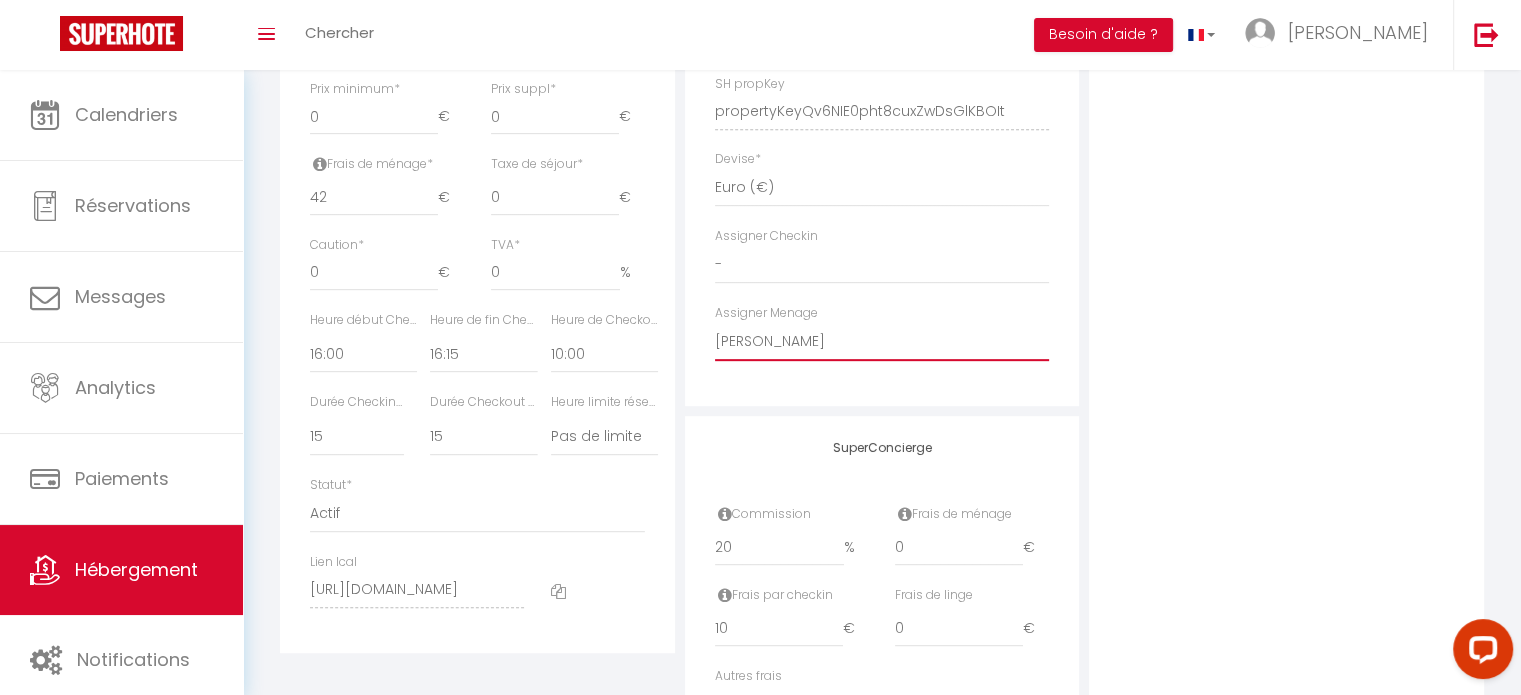 click on "-
[PERSON_NAME]
Claire CASE
[PERSON_NAME]
[PERSON_NAME]
Guilhem [PERSON_NAME]
[PERSON_NAME]
[PERSON_NAME]
Isabelle CANAL
[PERSON_NAME] [PERSON_NAME] [PERSON_NAME] et [PERSON_NAME] et [PERSON_NAME]" at bounding box center [882, 342] 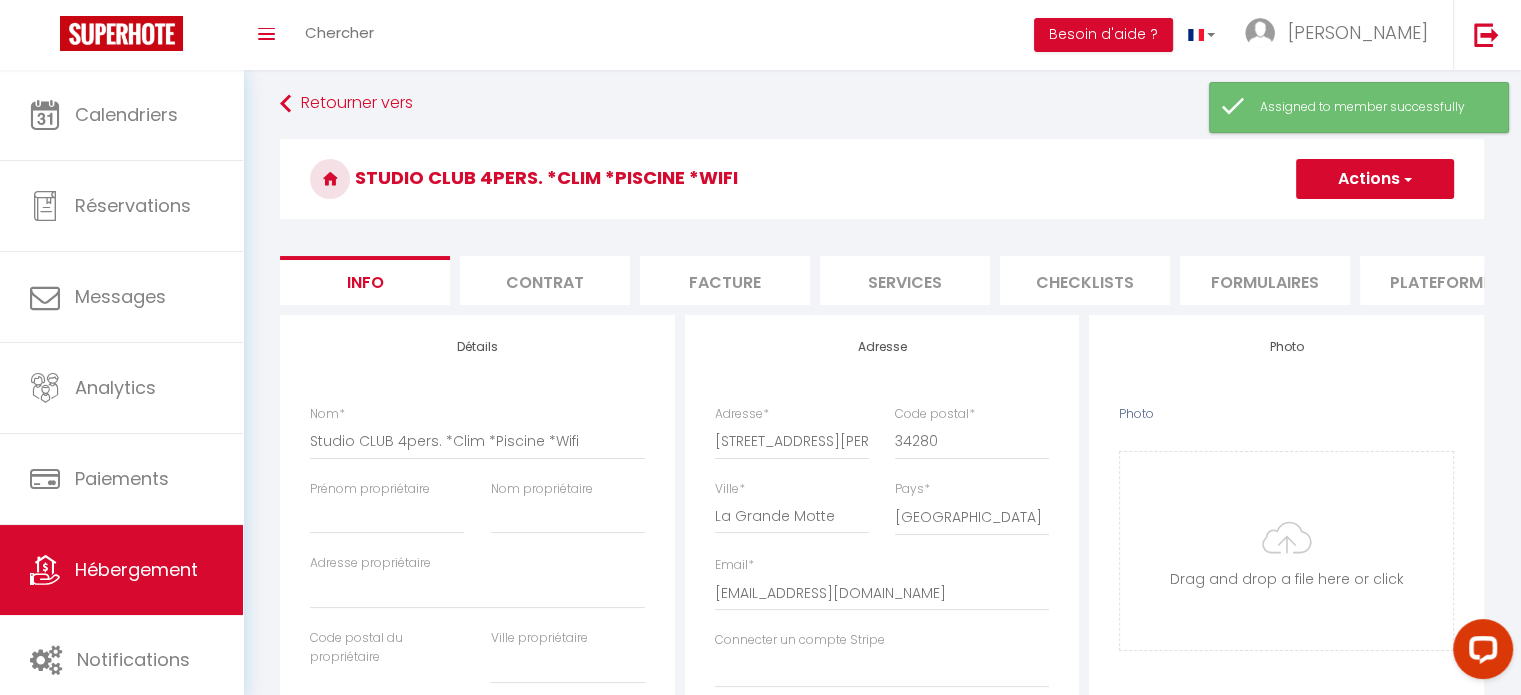scroll, scrollTop: 0, scrollLeft: 0, axis: both 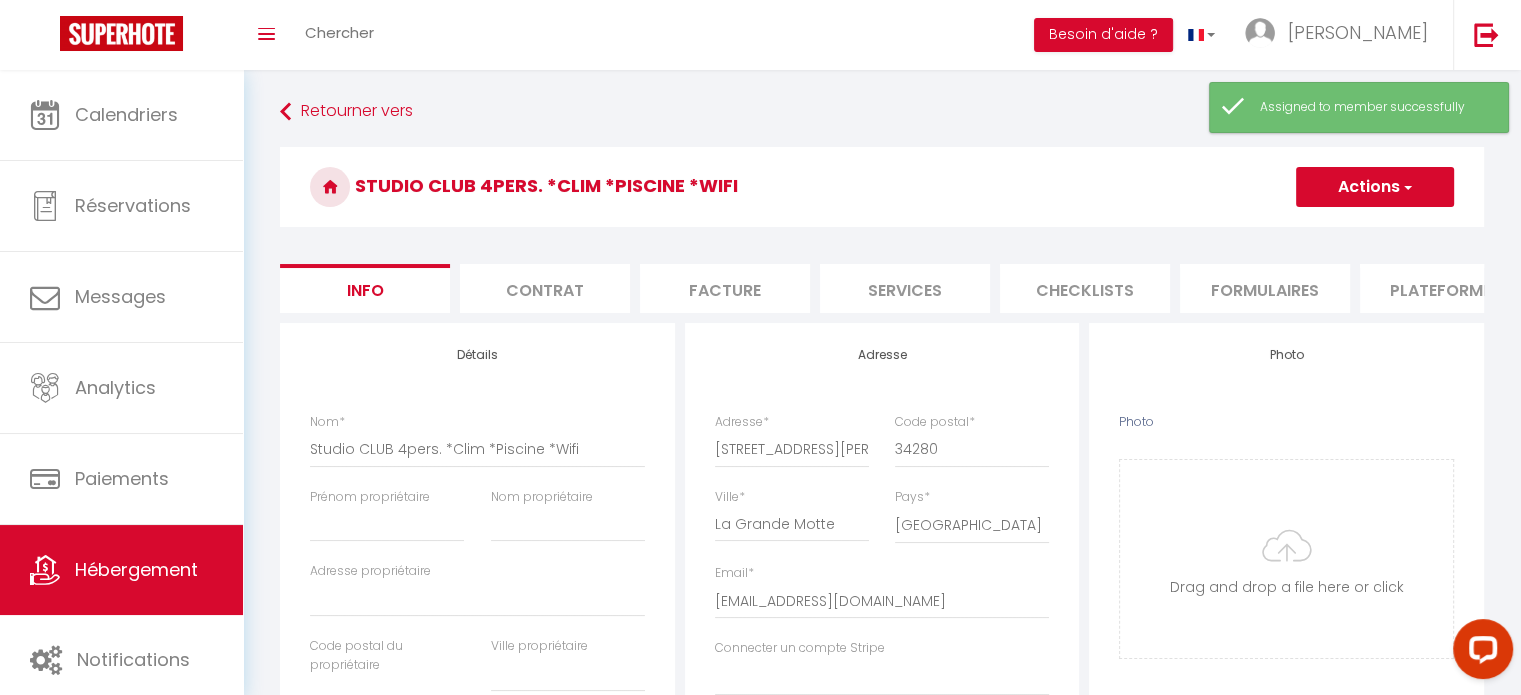click on "Actions" at bounding box center (1375, 187) 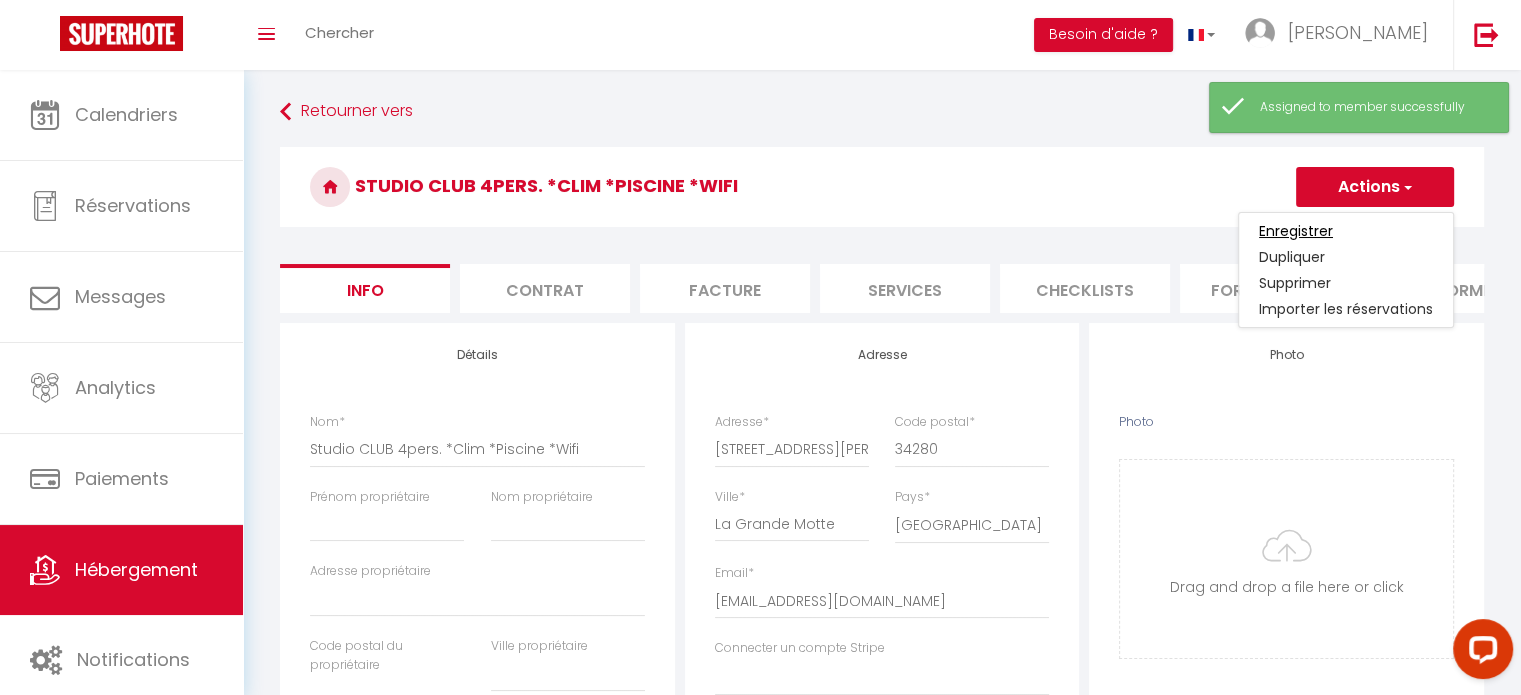click on "Enregistrer" at bounding box center [1296, 231] 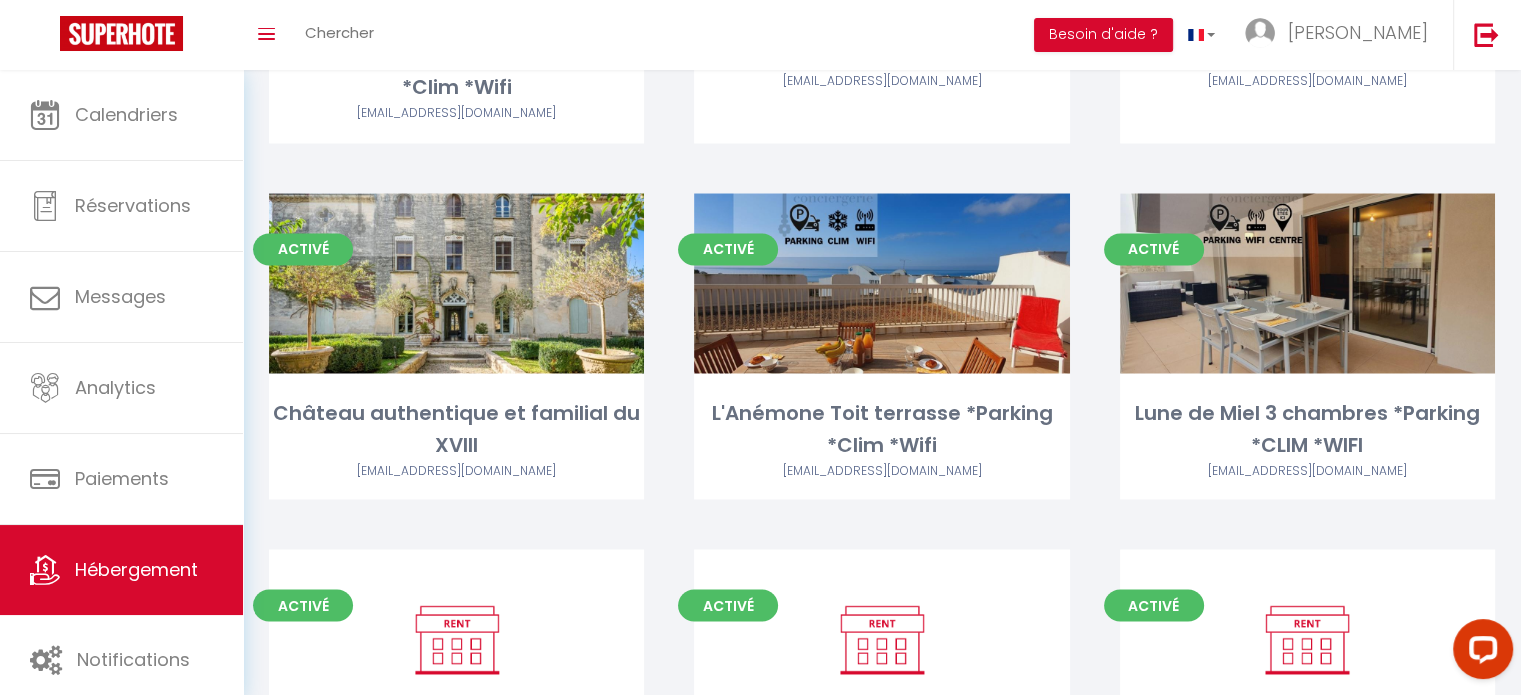 scroll, scrollTop: 3392, scrollLeft: 0, axis: vertical 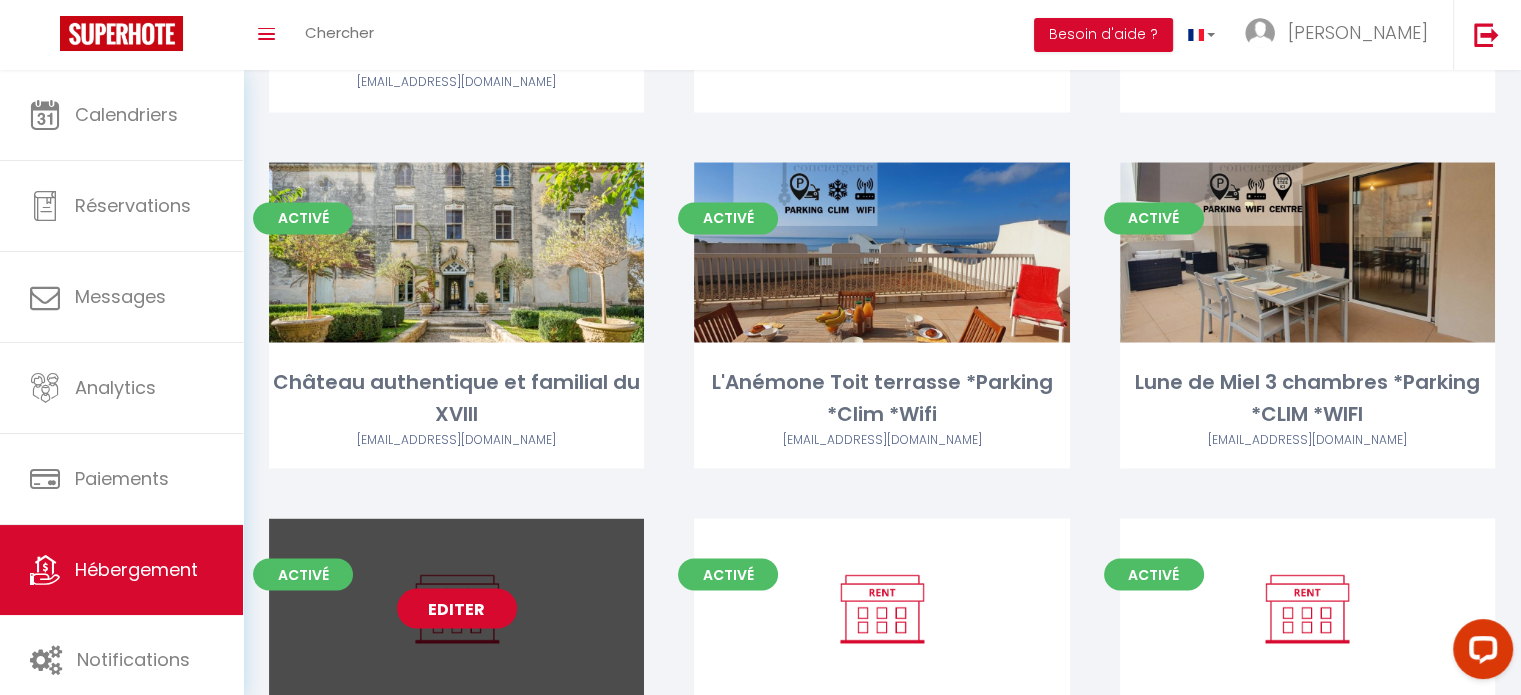 click on "Editer" at bounding box center (457, 608) 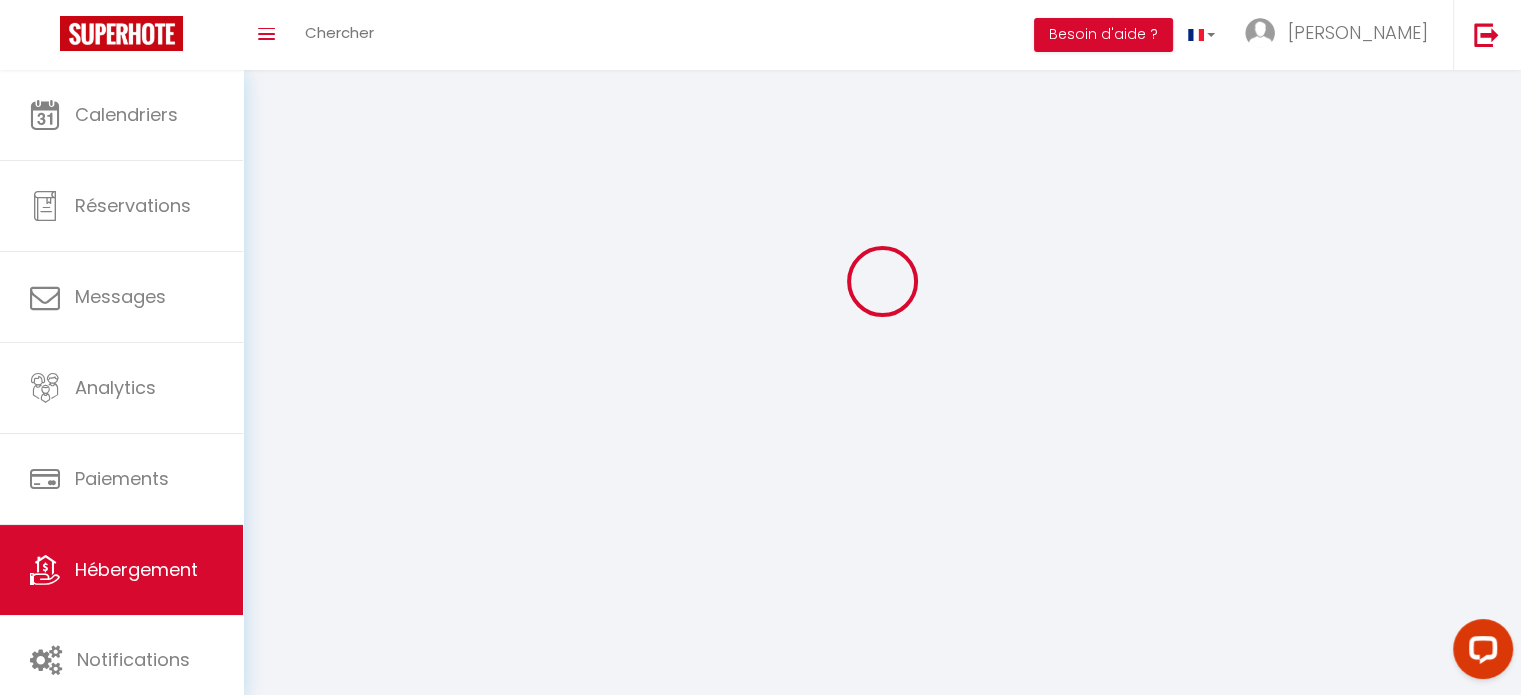 scroll, scrollTop: 0, scrollLeft: 0, axis: both 